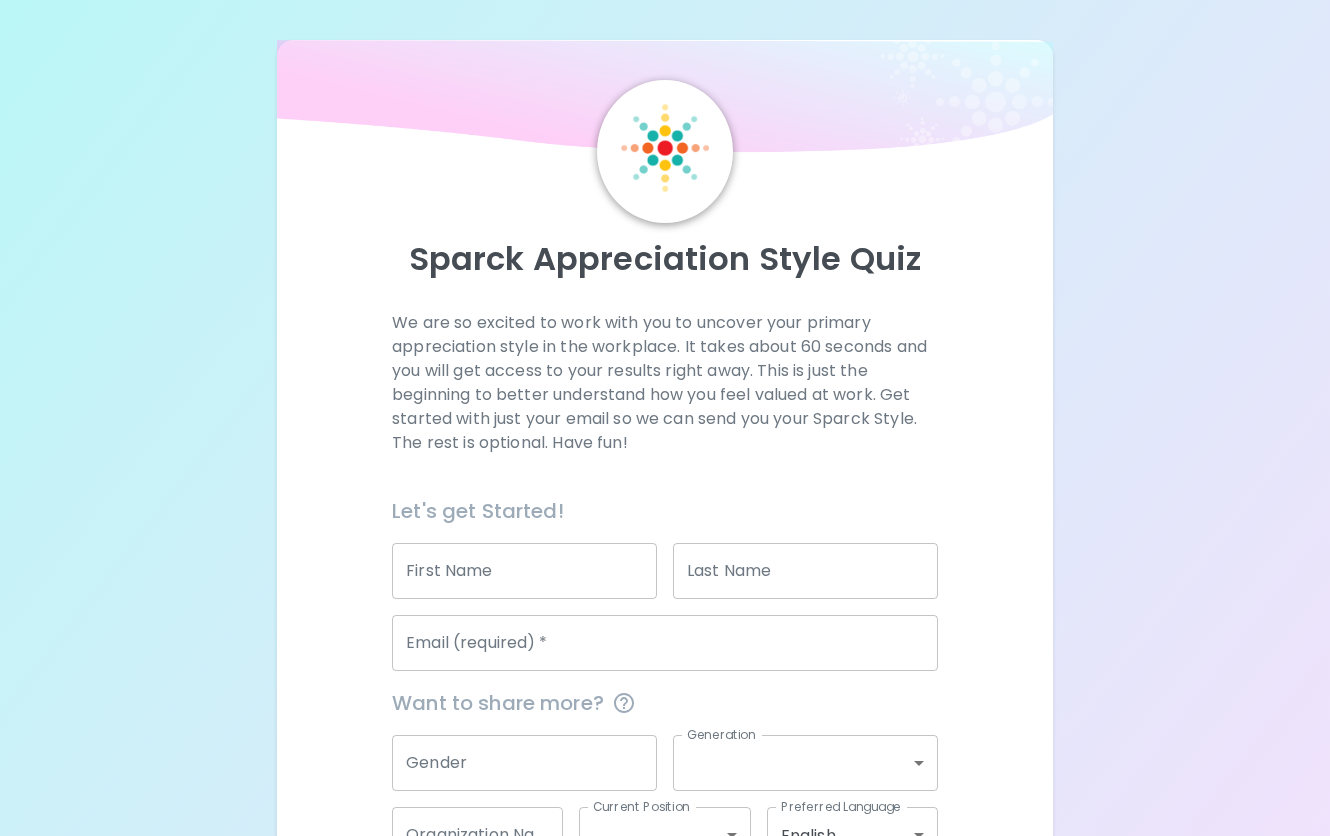scroll, scrollTop: 0, scrollLeft: 0, axis: both 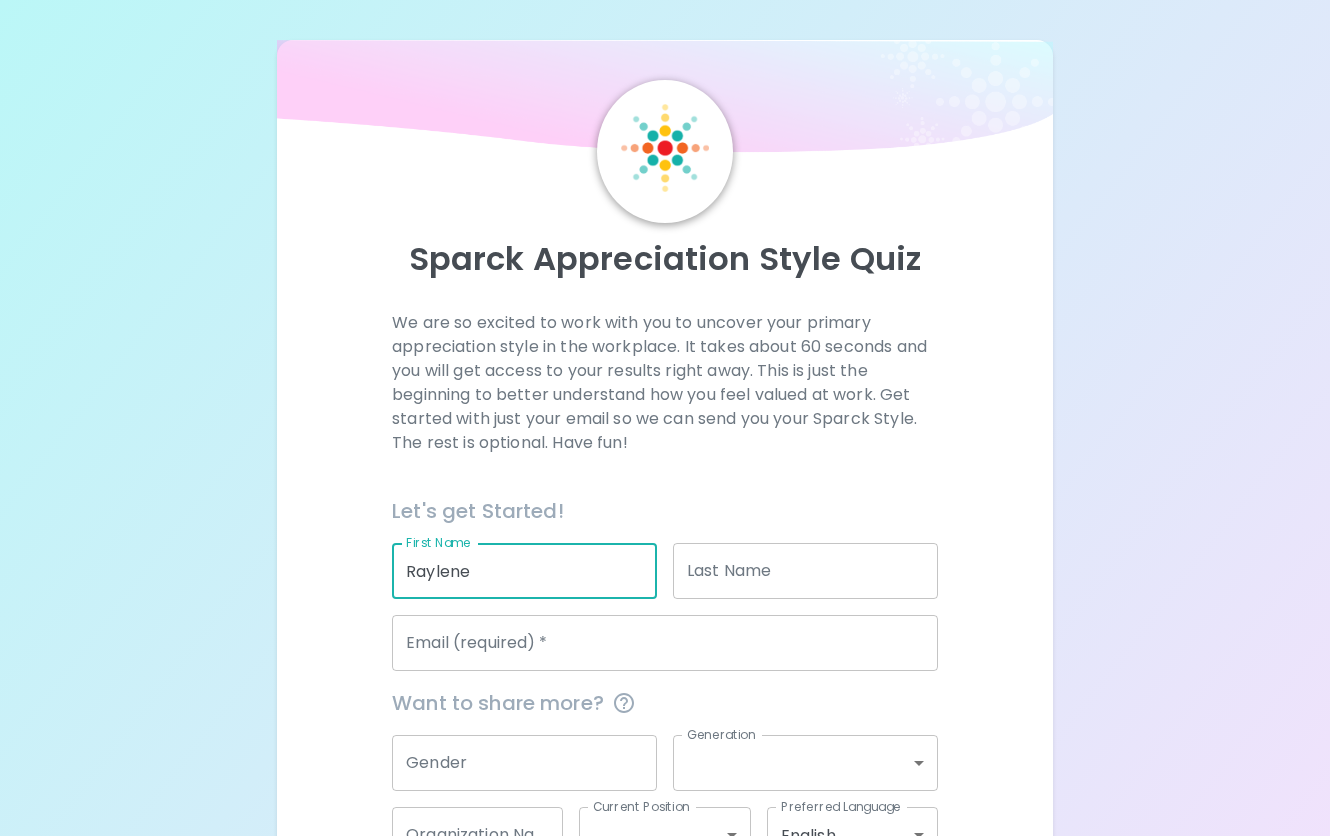 type on "Raylene" 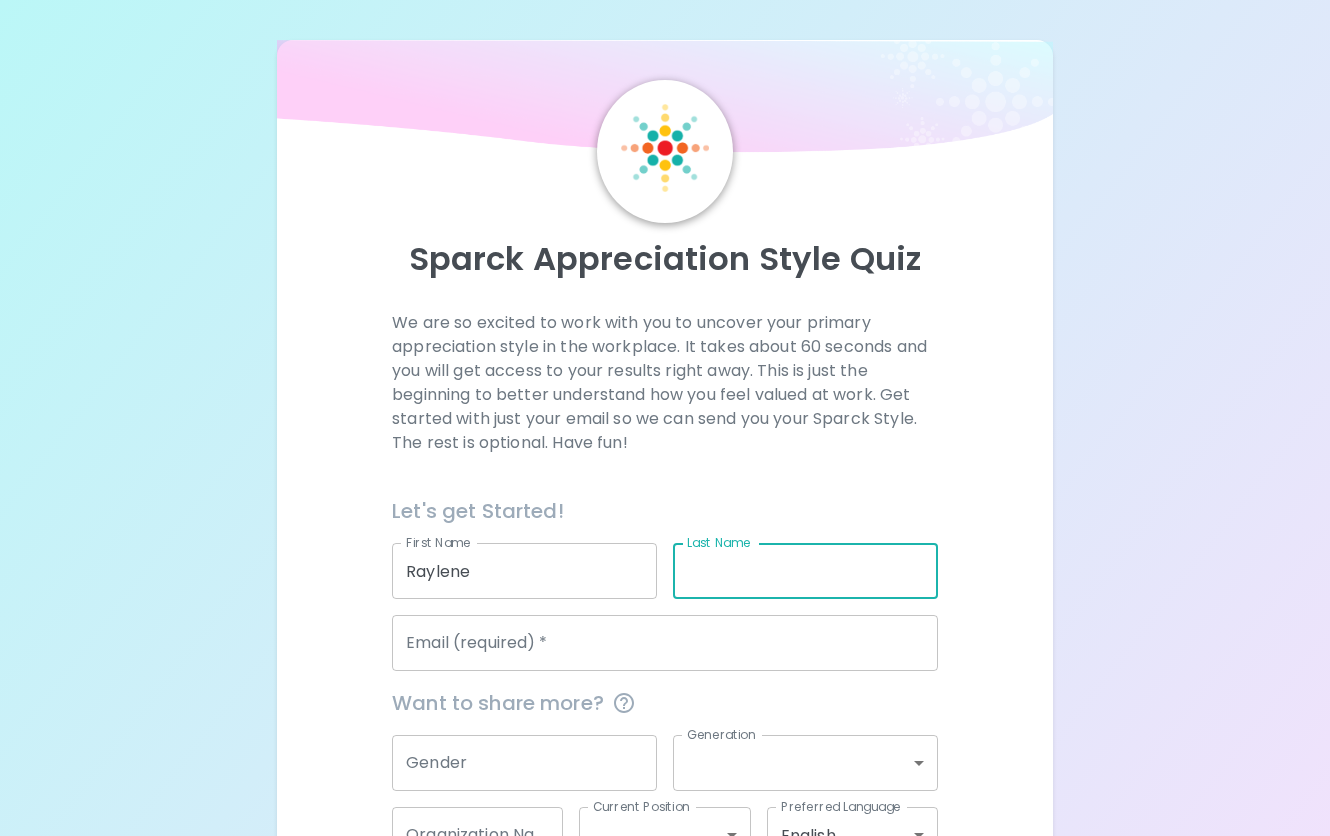 click on "Last Name" at bounding box center [805, 571] 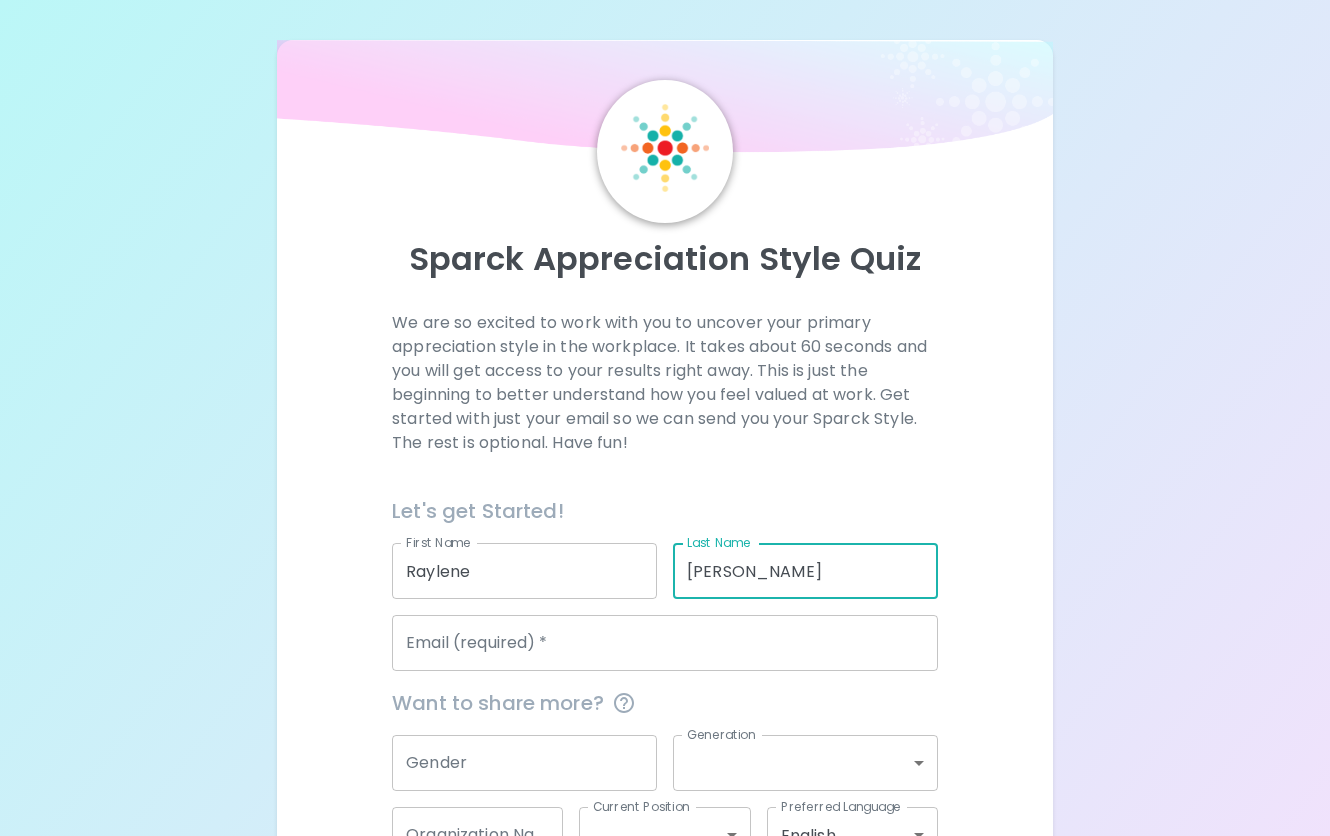 type on "[PERSON_NAME]" 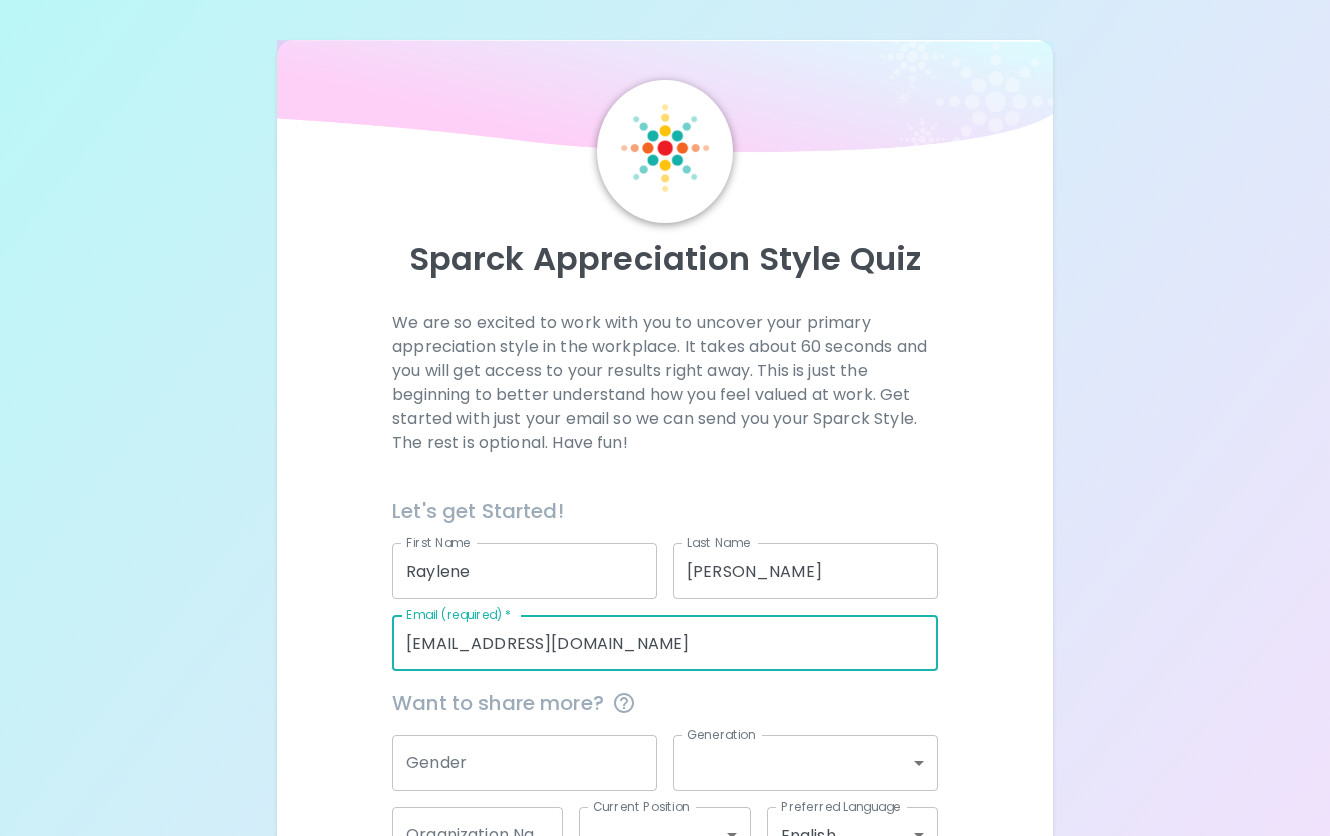 type on "[EMAIL_ADDRESS][DOMAIN_NAME]" 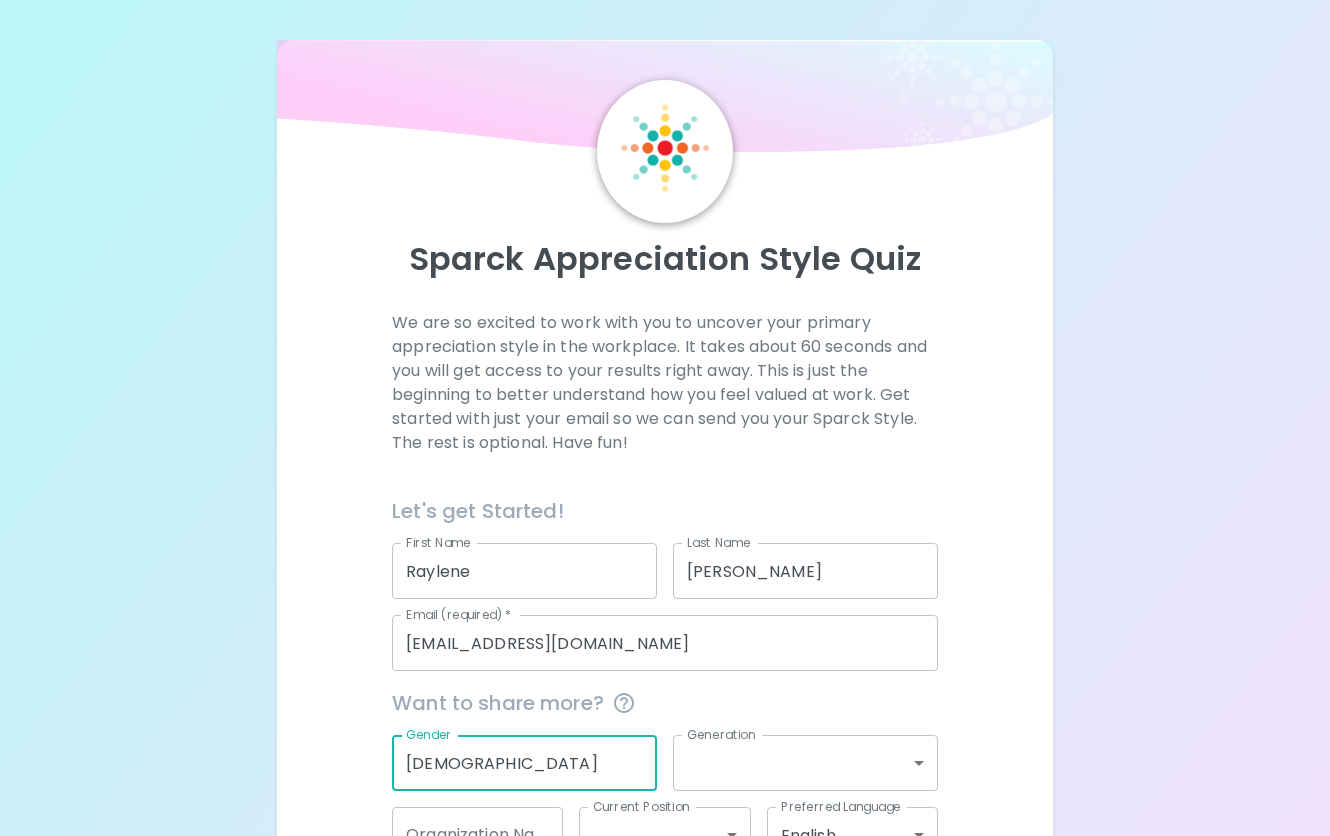 type on "[DEMOGRAPHIC_DATA]" 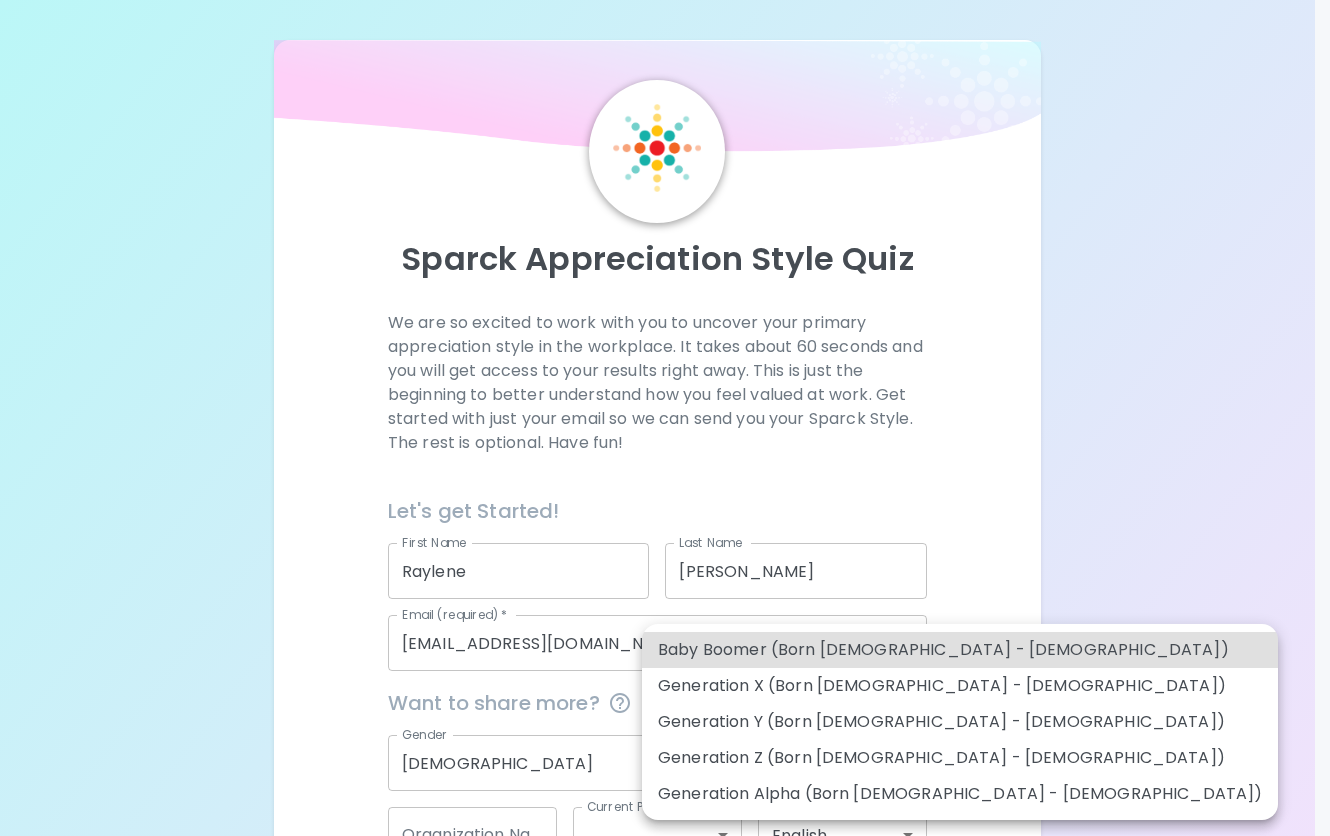 click on "Sparck Appreciation Style Quiz We are so excited to work with you to uncover your primary appreciation style in the workplace. It takes about 60 seconds and you will get access to your results right away. This is just the beginning to better understand how you feel valued at work. Get started with just your email so we can send you your Sparck Style. The rest is optional. Have fun! Let's get Started! First Name [PERSON_NAME] First Name Last Name [PERSON_NAME] Last Name Email (required)   * [EMAIL_ADDRESS][DOMAIN_NAME] Email (required)   * Want to share more? Gender [DEMOGRAPHIC_DATA] Gender Generation ​ Generation Organization Name Organization Name Current Position ​ Current Position Preferred Language English en Preferred Language Get Started   English Español Baby Boomer (Born [DEMOGRAPHIC_DATA] - [DEMOGRAPHIC_DATA]) Generation X (Born [DEMOGRAPHIC_DATA] - [DEMOGRAPHIC_DATA]) Generation Y (Born [DEMOGRAPHIC_DATA] - [DEMOGRAPHIC_DATA]) Generation Z (Born [DEMOGRAPHIC_DATA] - [DEMOGRAPHIC_DATA]) Generation Alpha (Born [DEMOGRAPHIC_DATA] - [DEMOGRAPHIC_DATA])" at bounding box center [665, 488] 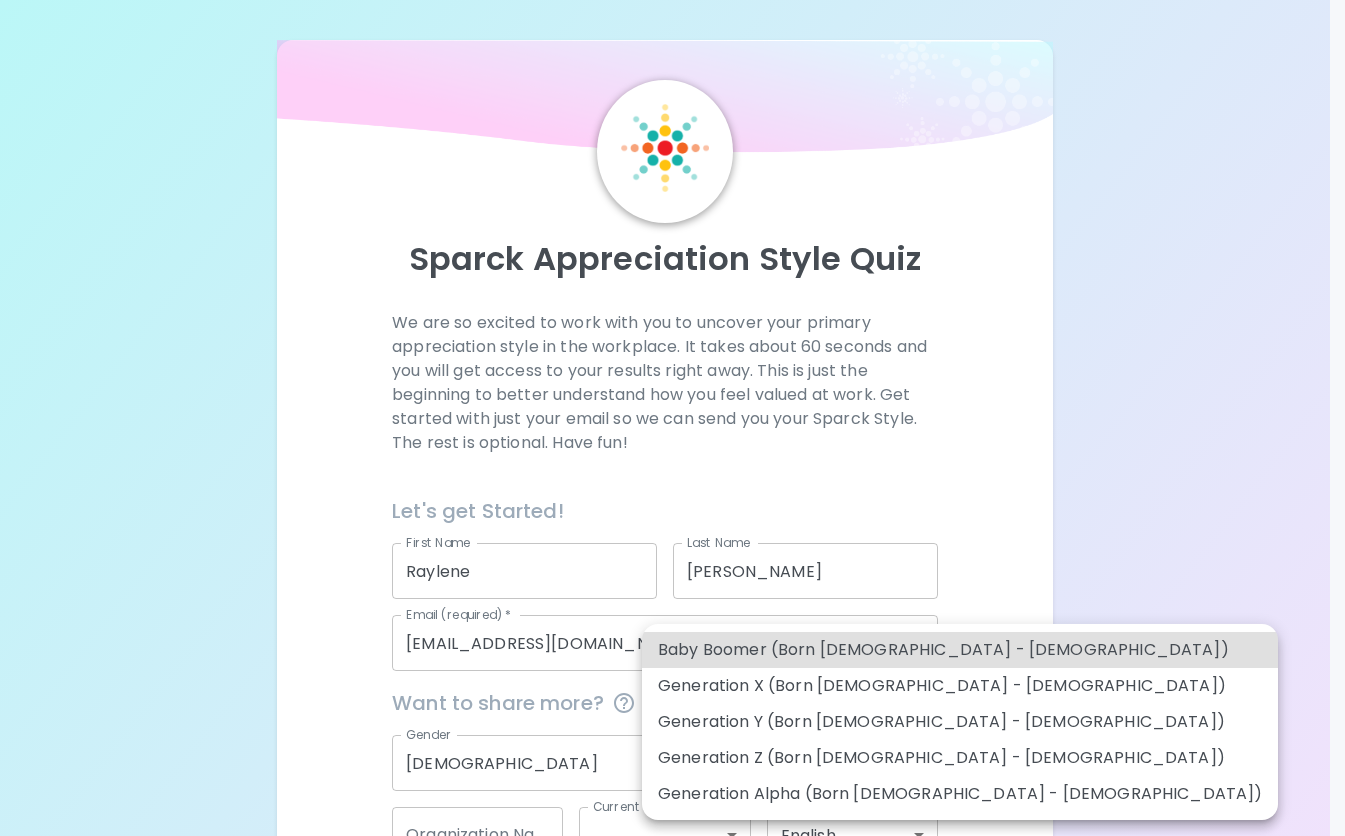 click on "Generation X (Born [DEMOGRAPHIC_DATA] - [DEMOGRAPHIC_DATA])" at bounding box center [960, 686] 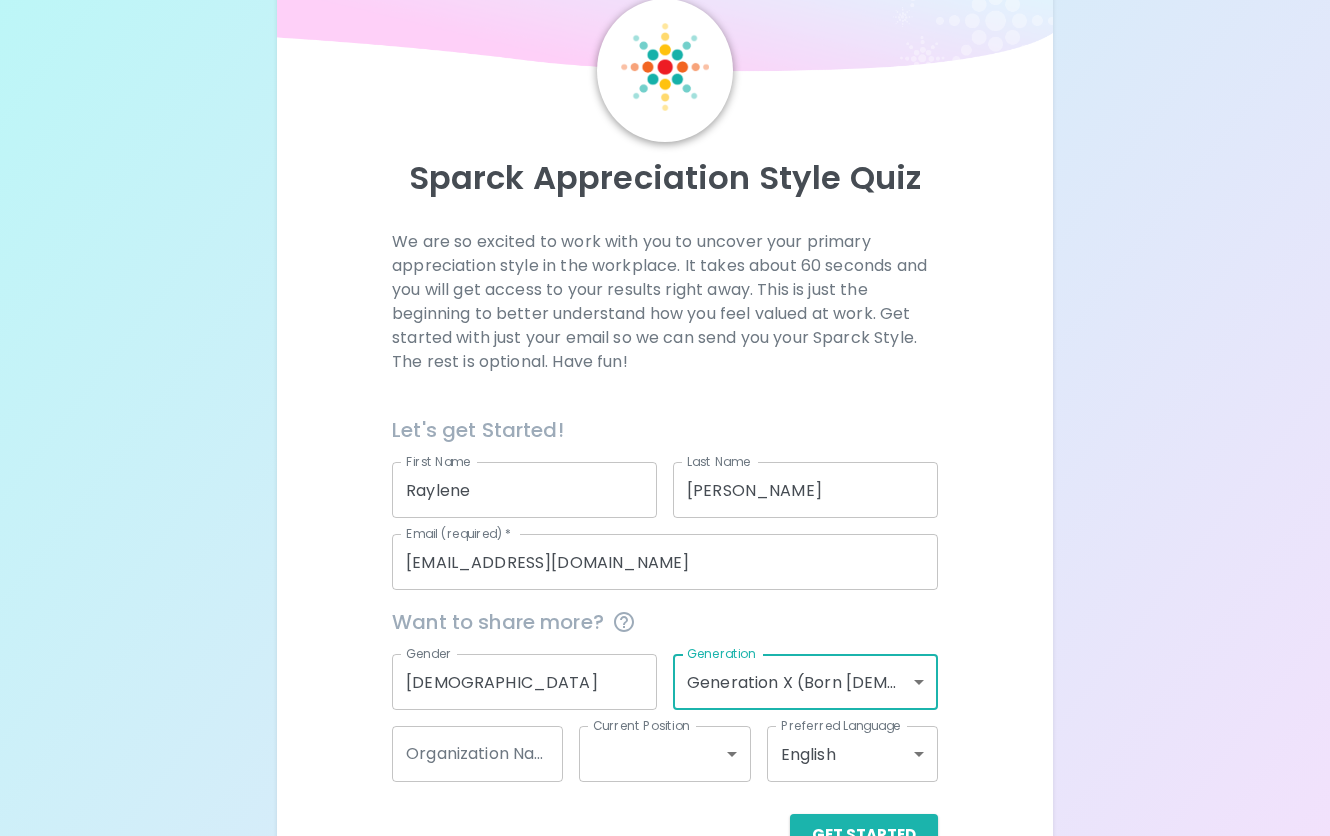 scroll, scrollTop: 141, scrollLeft: 0, axis: vertical 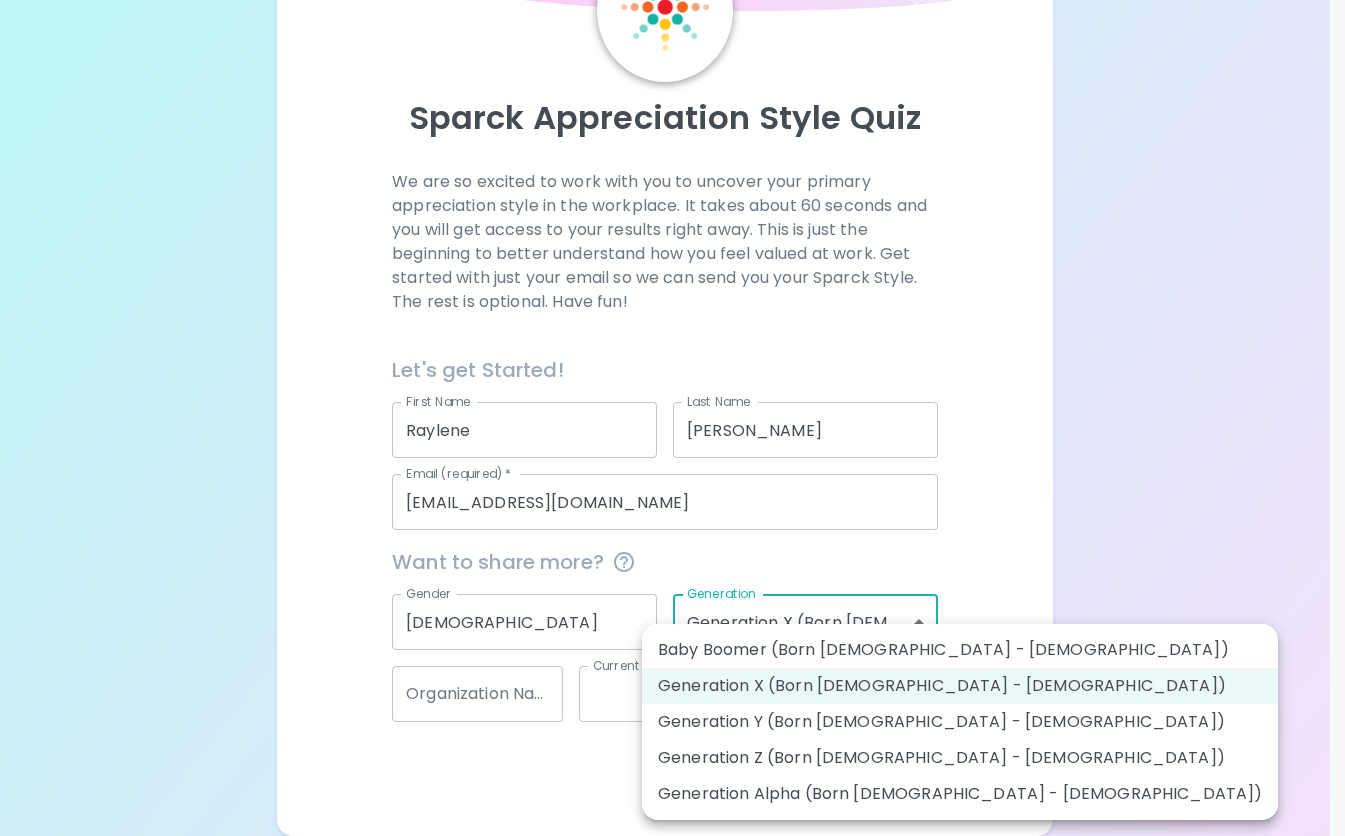 click on "Sparck Appreciation Style Quiz We are so excited to work with you to uncover your primary appreciation style in the workplace. It takes about 60 seconds and you will get access to your results right away. This is just the beginning to better understand how you feel valued at work. Get started with just your email so we can send you your Sparck Style. The rest is optional. Have fun! Let's get Started! First Name [PERSON_NAME] First Name Last Name [PERSON_NAME] Last Name Email (required)   * [EMAIL_ADDRESS][DOMAIN_NAME] Email (required)   * Want to share more? Gender [DEMOGRAPHIC_DATA] Gender Generation Generation X (Born [DEMOGRAPHIC_DATA] - [DEMOGRAPHIC_DATA]) generation_x Generation Organization Name Organization Name Current Position ​ Current Position Preferred Language English en Preferred Language Get Started   English Español Baby Boomer (Born [DEMOGRAPHIC_DATA] - [DEMOGRAPHIC_DATA]) Generation X (Born [DEMOGRAPHIC_DATA] - [DEMOGRAPHIC_DATA]) Generation Y (Born [DEMOGRAPHIC_DATA] - [DEMOGRAPHIC_DATA]) Generation Z (Born [DEMOGRAPHIC_DATA] - [DEMOGRAPHIC_DATA]) Generation Alpha (Born [DEMOGRAPHIC_DATA] - [DEMOGRAPHIC_DATA])" at bounding box center [672, 347] 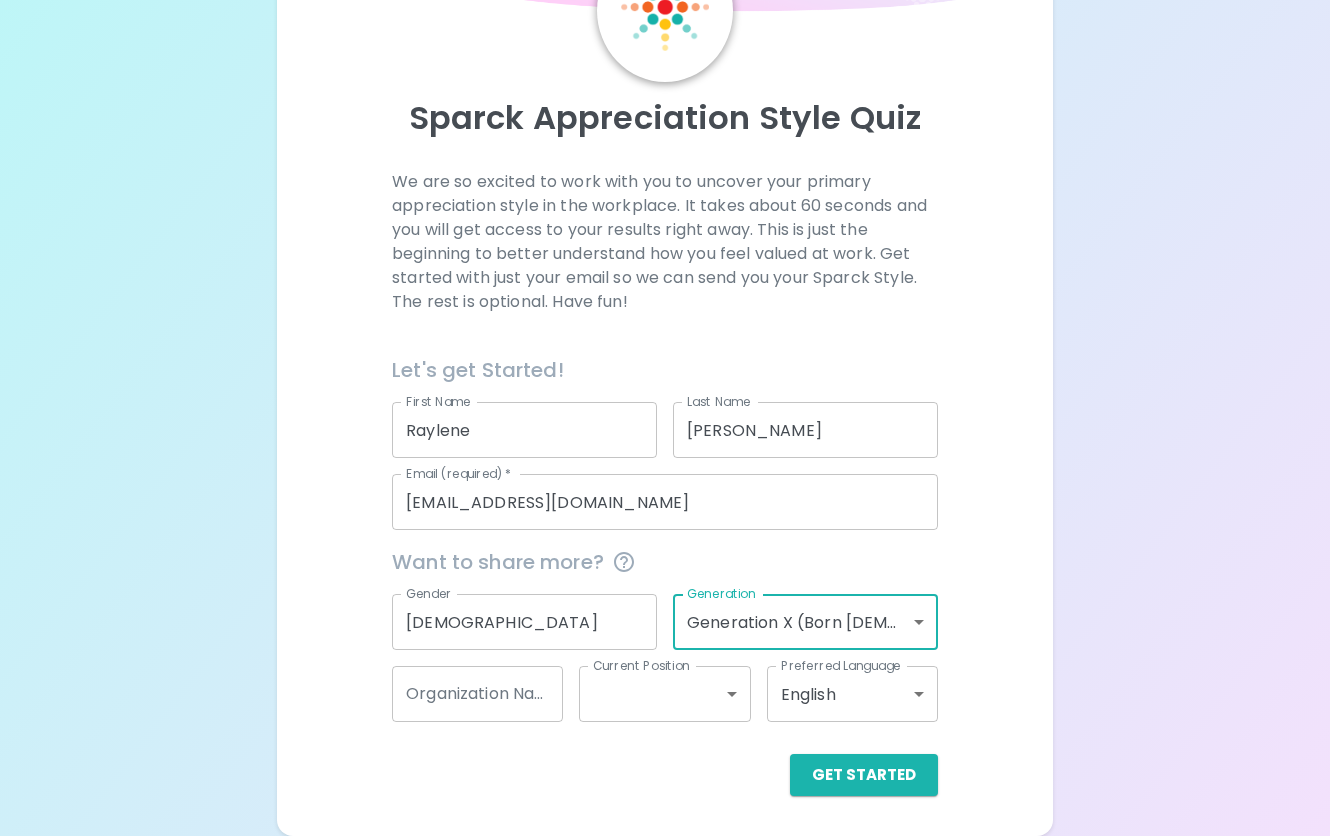 click on "Organization Name" at bounding box center [477, 694] 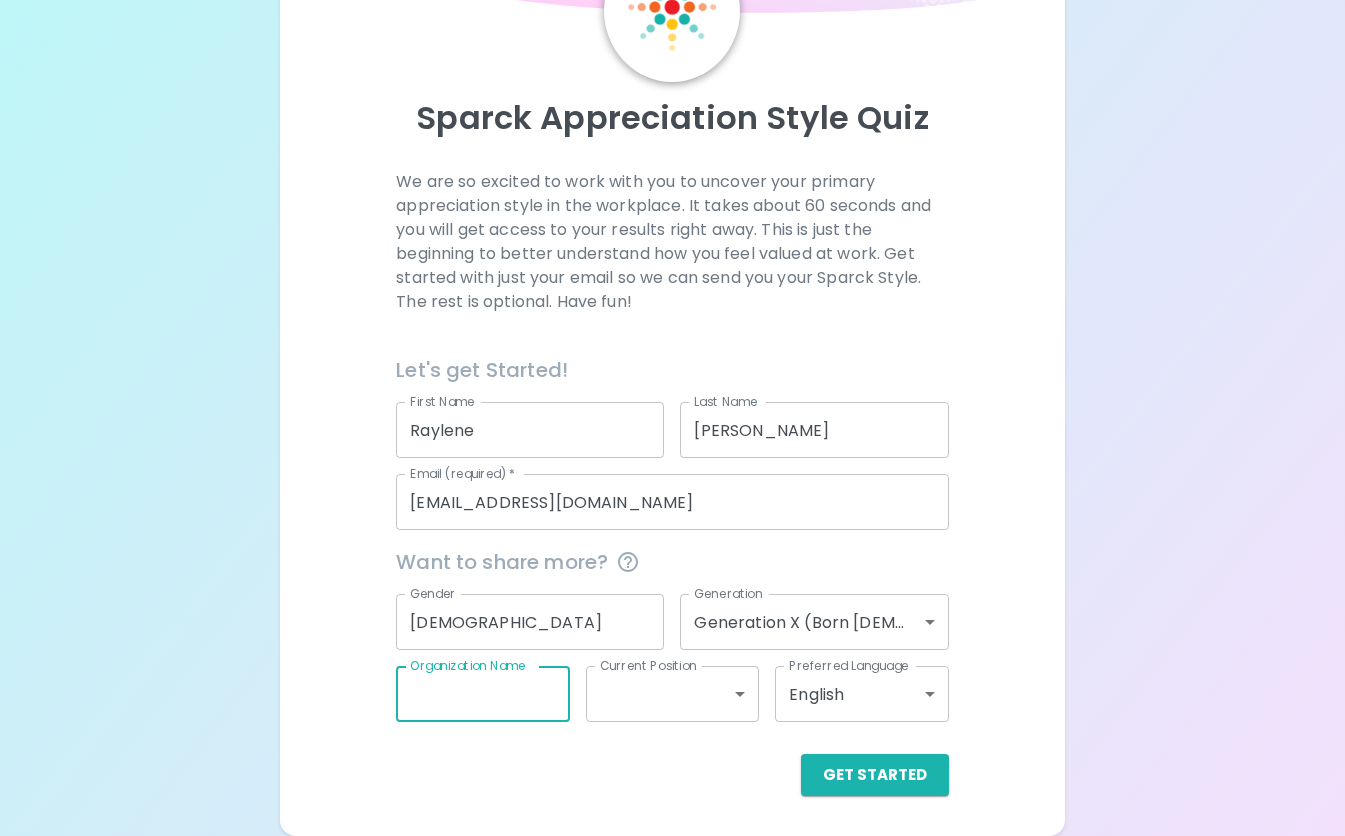 click on "Sparck Appreciation Style Quiz We are so excited to work with you to uncover your primary appreciation style in the workplace. It takes about 60 seconds and you will get access to your results right away. This is just the beginning to better understand how you feel valued at work. Get started with just your email so we can send you your Sparck Style. The rest is optional. Have fun! Let's get Started! First Name [PERSON_NAME] First Name Last Name [PERSON_NAME] Last Name Email (required)   * [EMAIL_ADDRESS][DOMAIN_NAME] Email (required)   * Want to share more? Gender [DEMOGRAPHIC_DATA] Gender Generation Generation X (Born [DEMOGRAPHIC_DATA] - [DEMOGRAPHIC_DATA]) generation_x Generation Organization Name Organization Name Current Position ​ Current Position Preferred Language English en Preferred Language Get Started   English Español" at bounding box center [672, 347] 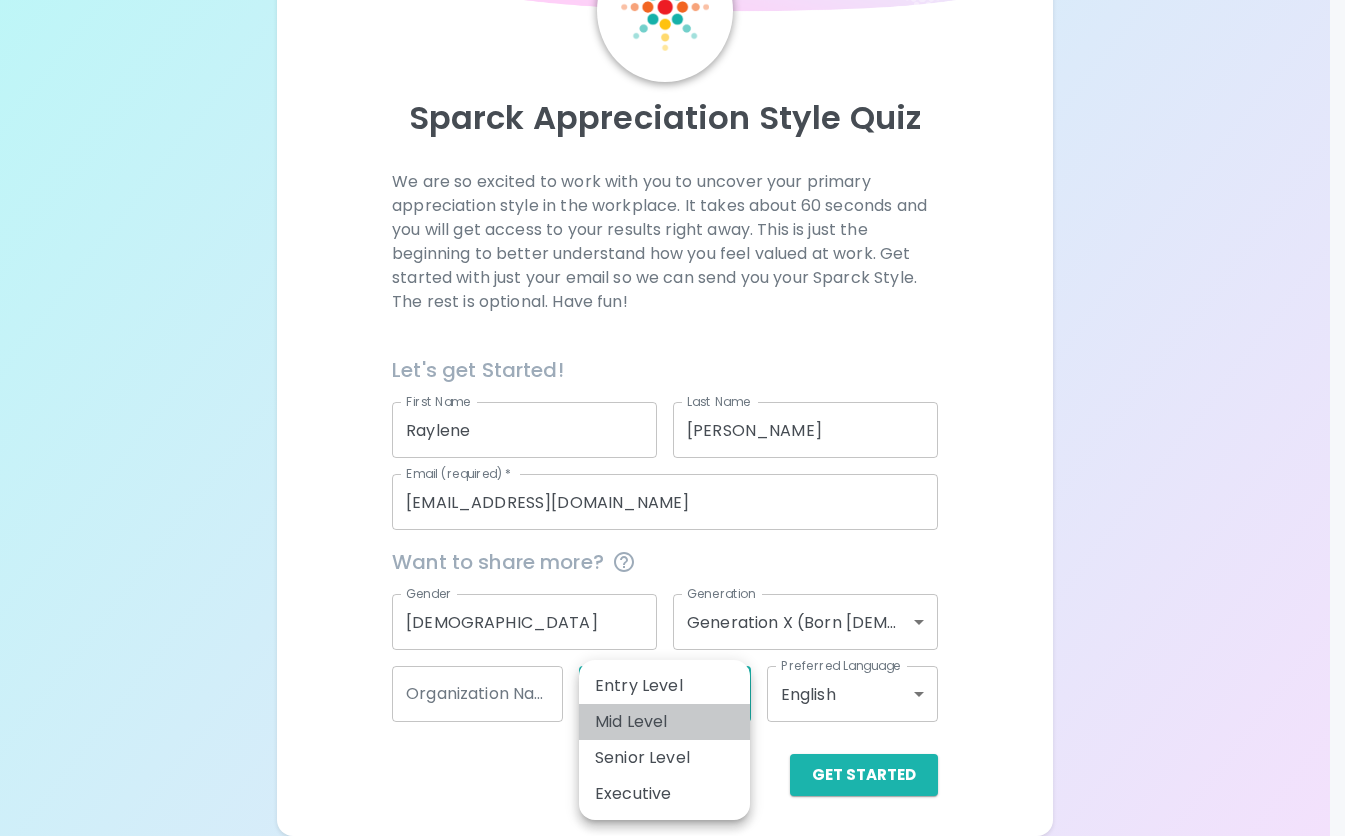 click on "Mid Level" at bounding box center (664, 722) 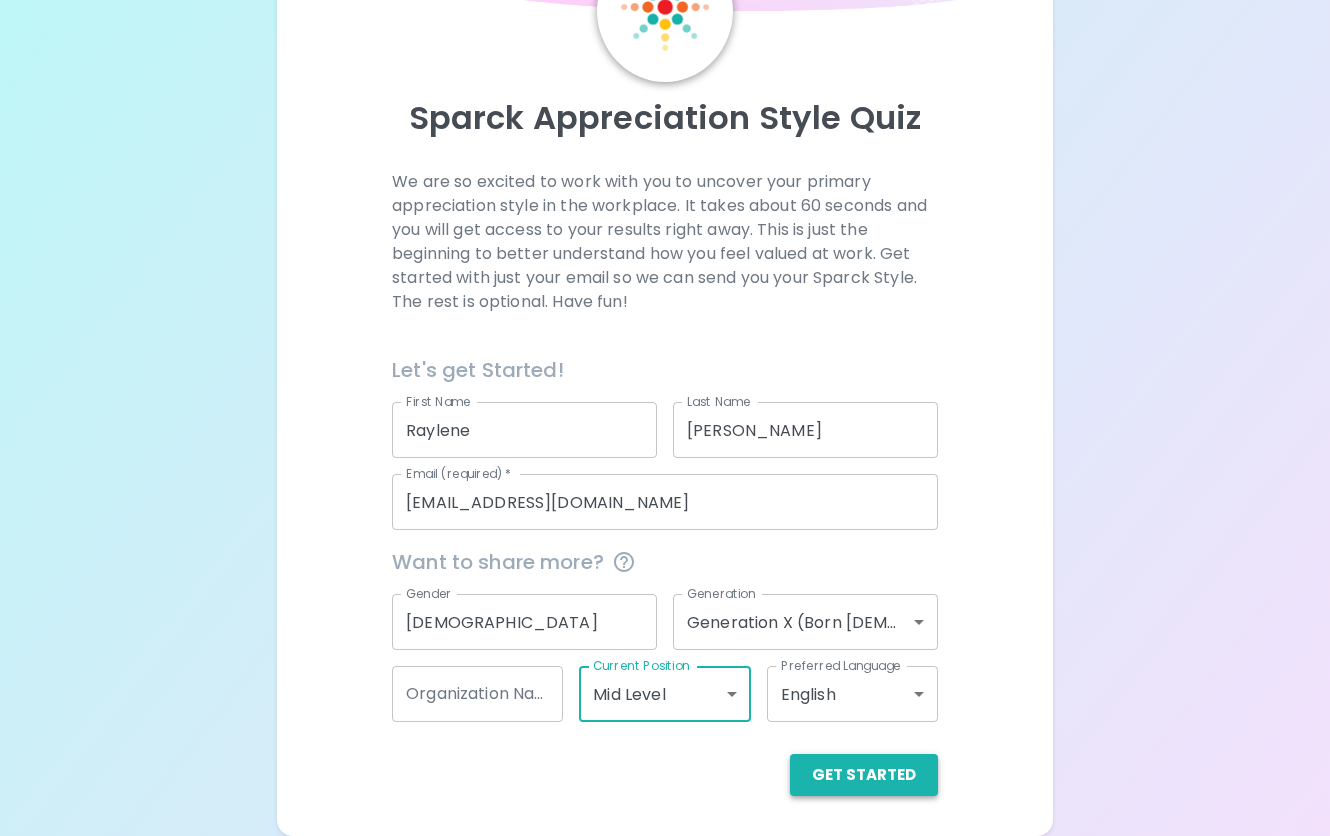 click on "Get Started" at bounding box center (864, 775) 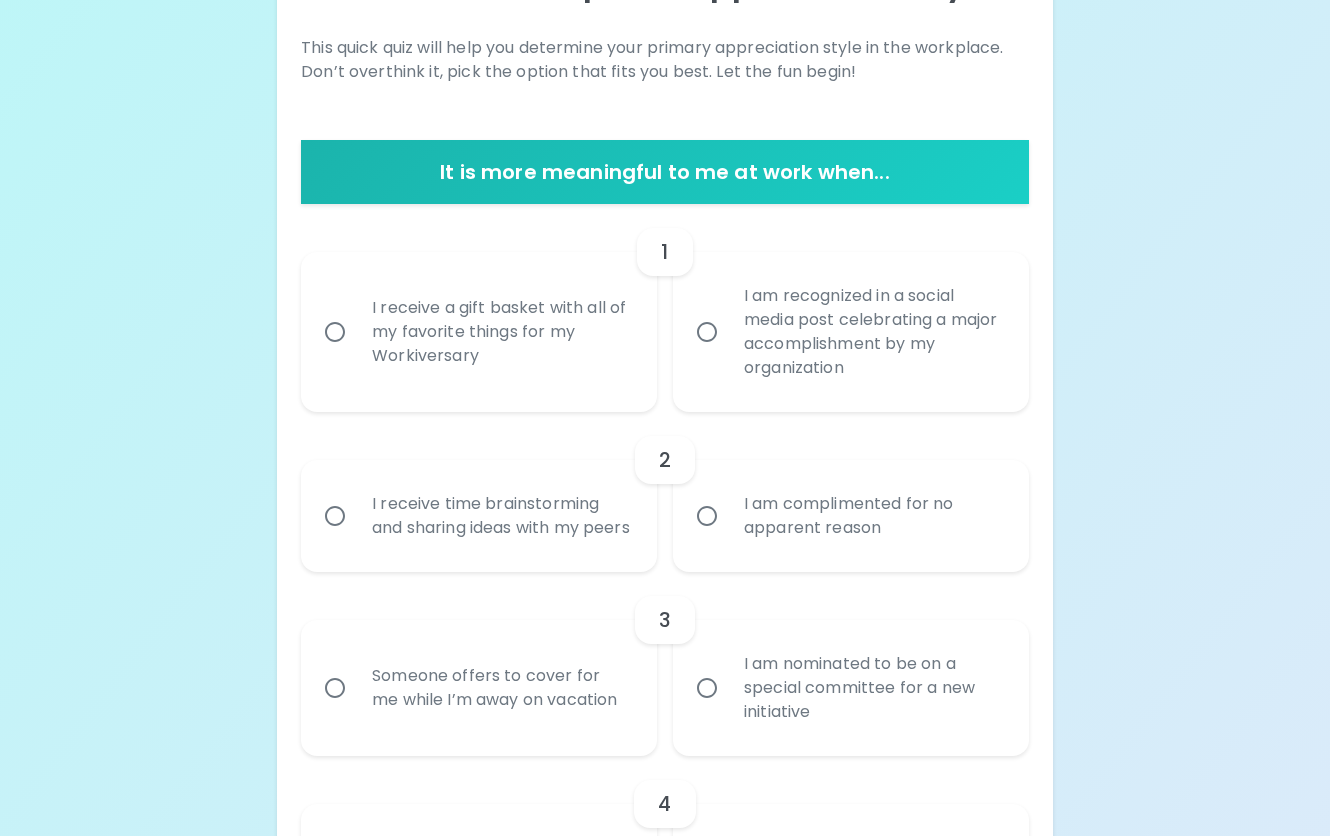 scroll, scrollTop: 300, scrollLeft: 0, axis: vertical 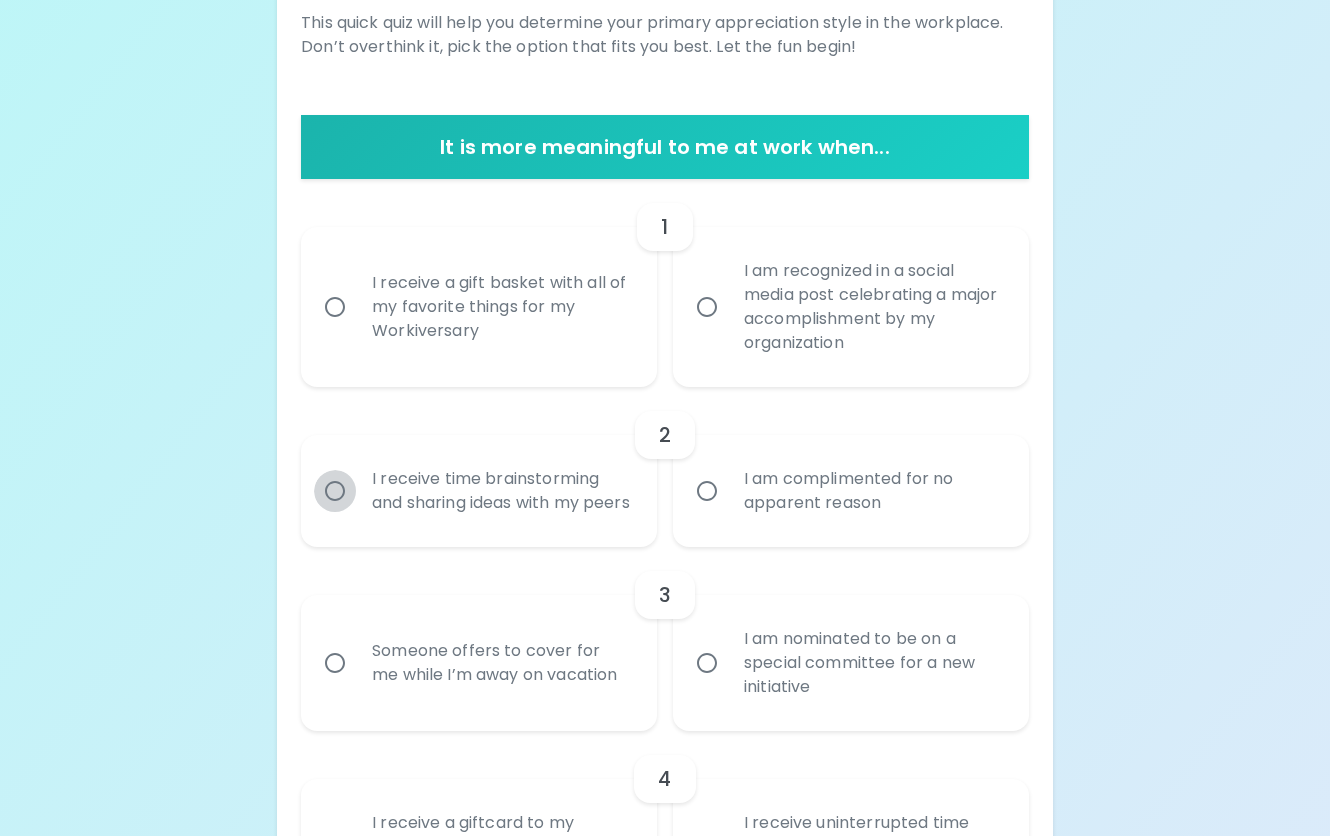 click on "I receive time brainstorming and sharing ideas with my peers" at bounding box center [335, 491] 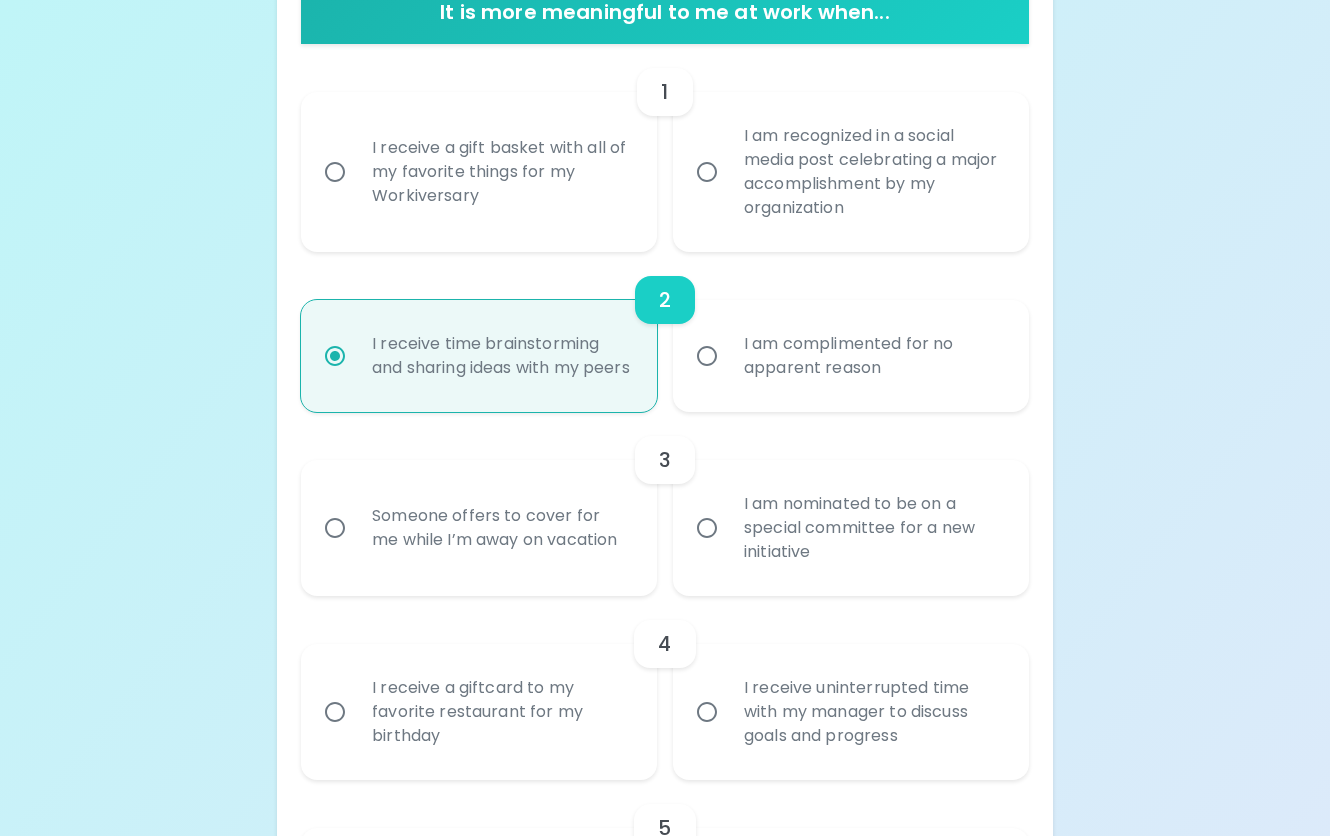 scroll, scrollTop: 460, scrollLeft: 0, axis: vertical 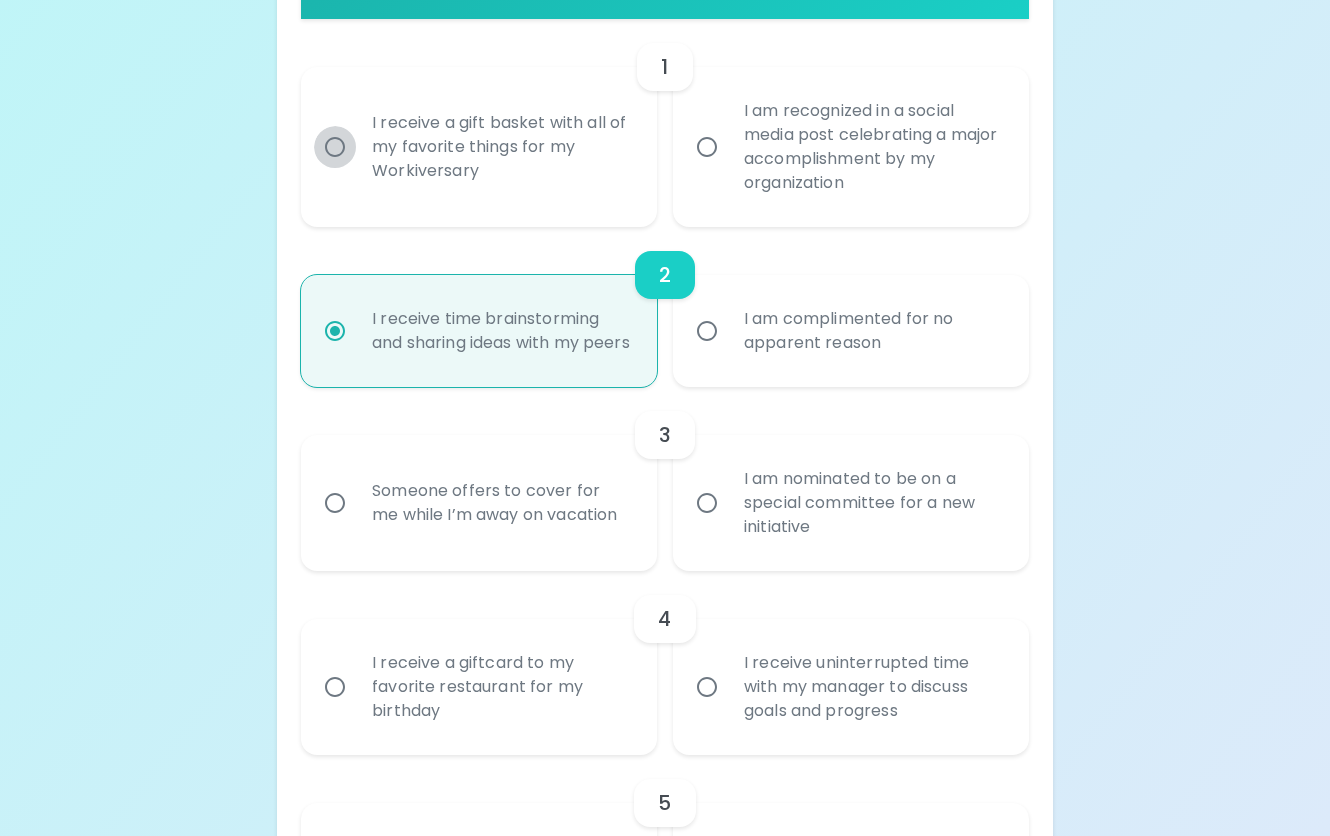 click on "I receive a gift basket with all of my favorite things for my Workiversary" at bounding box center (335, 147) 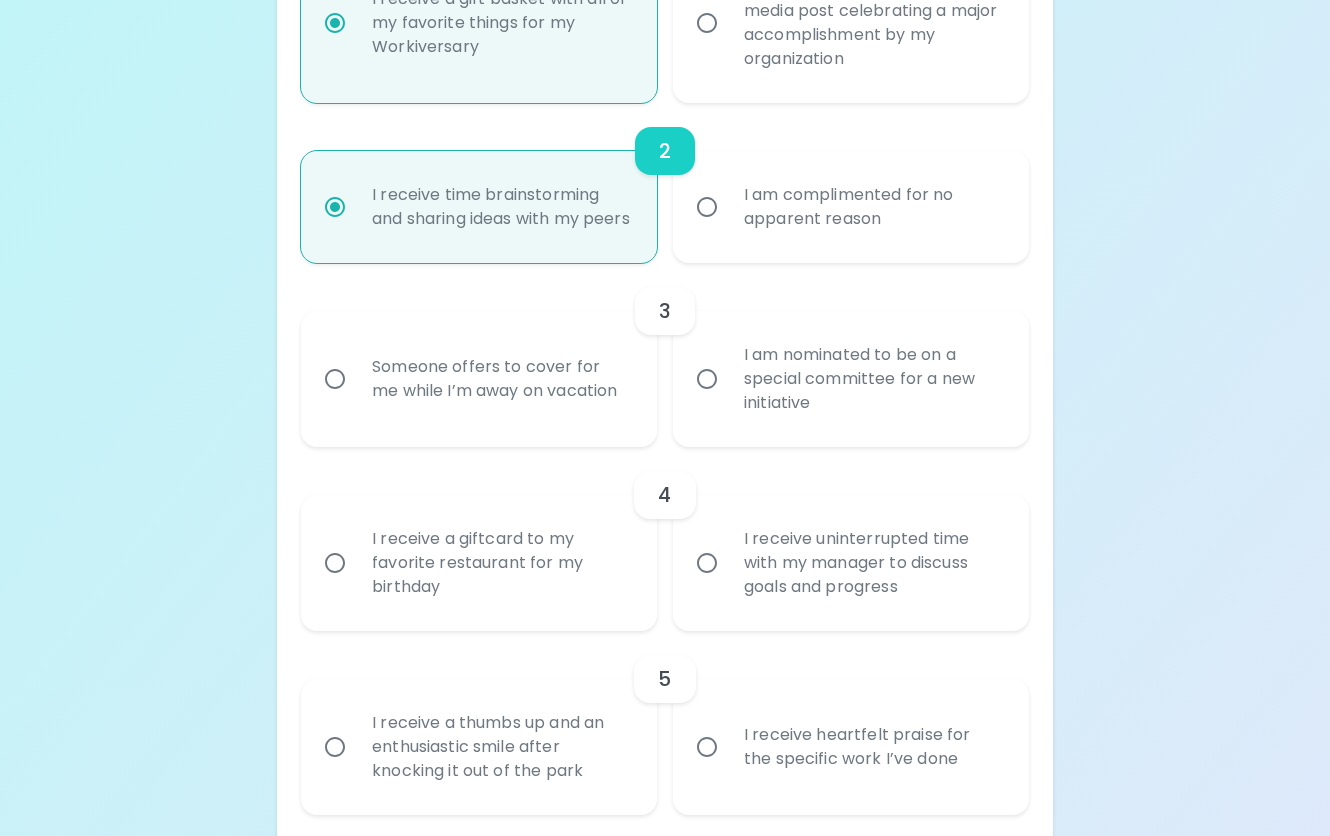scroll, scrollTop: 620, scrollLeft: 0, axis: vertical 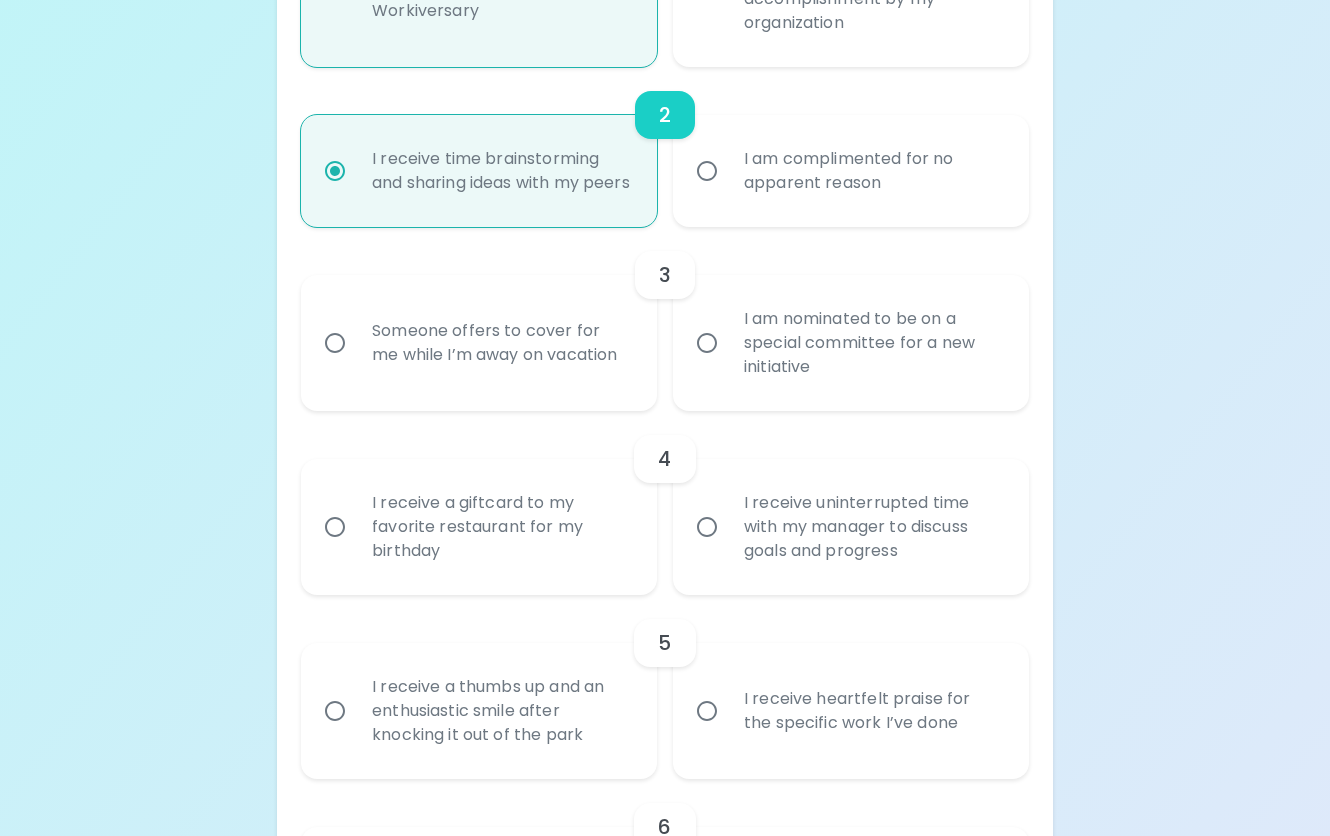 radio on "true" 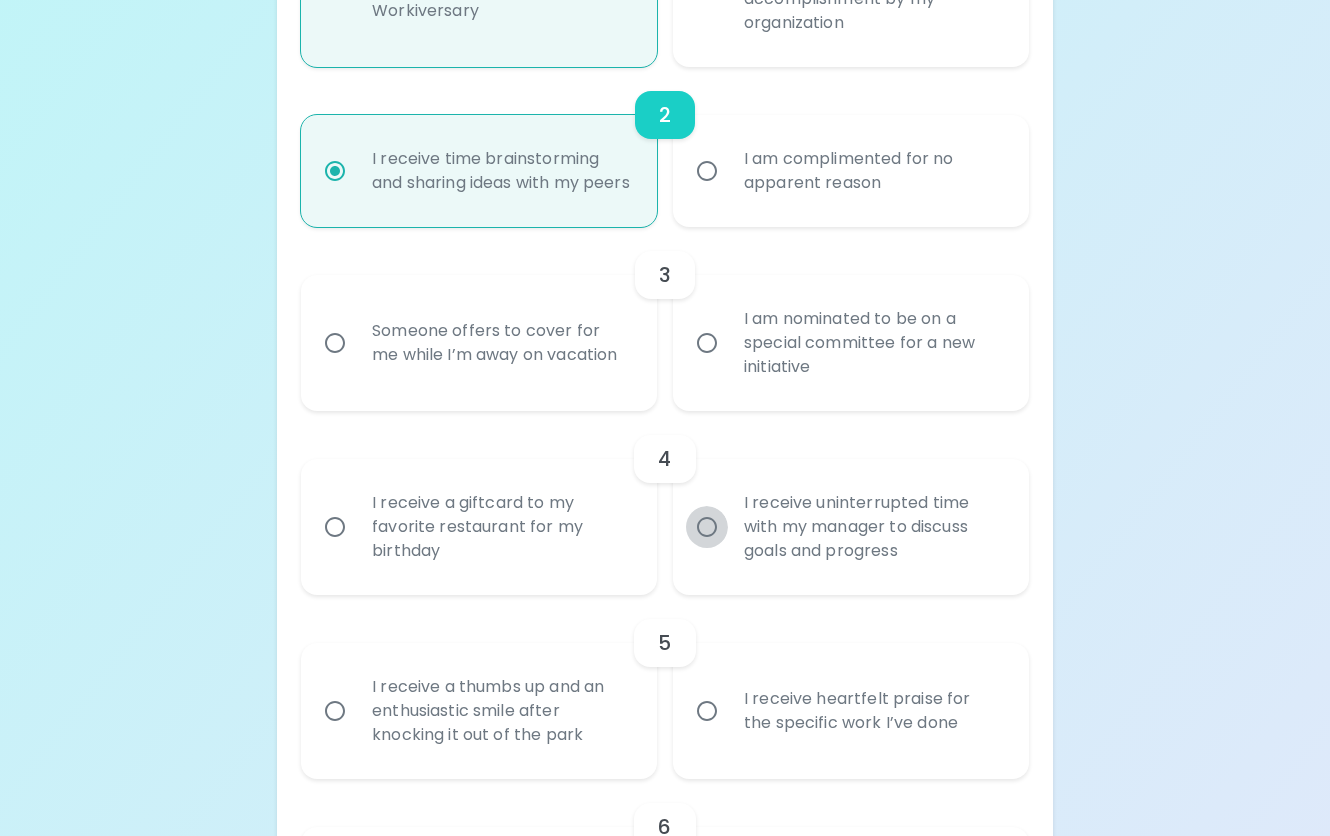 click on "I receive uninterrupted time with my manager to discuss goals and progress" at bounding box center (707, 527) 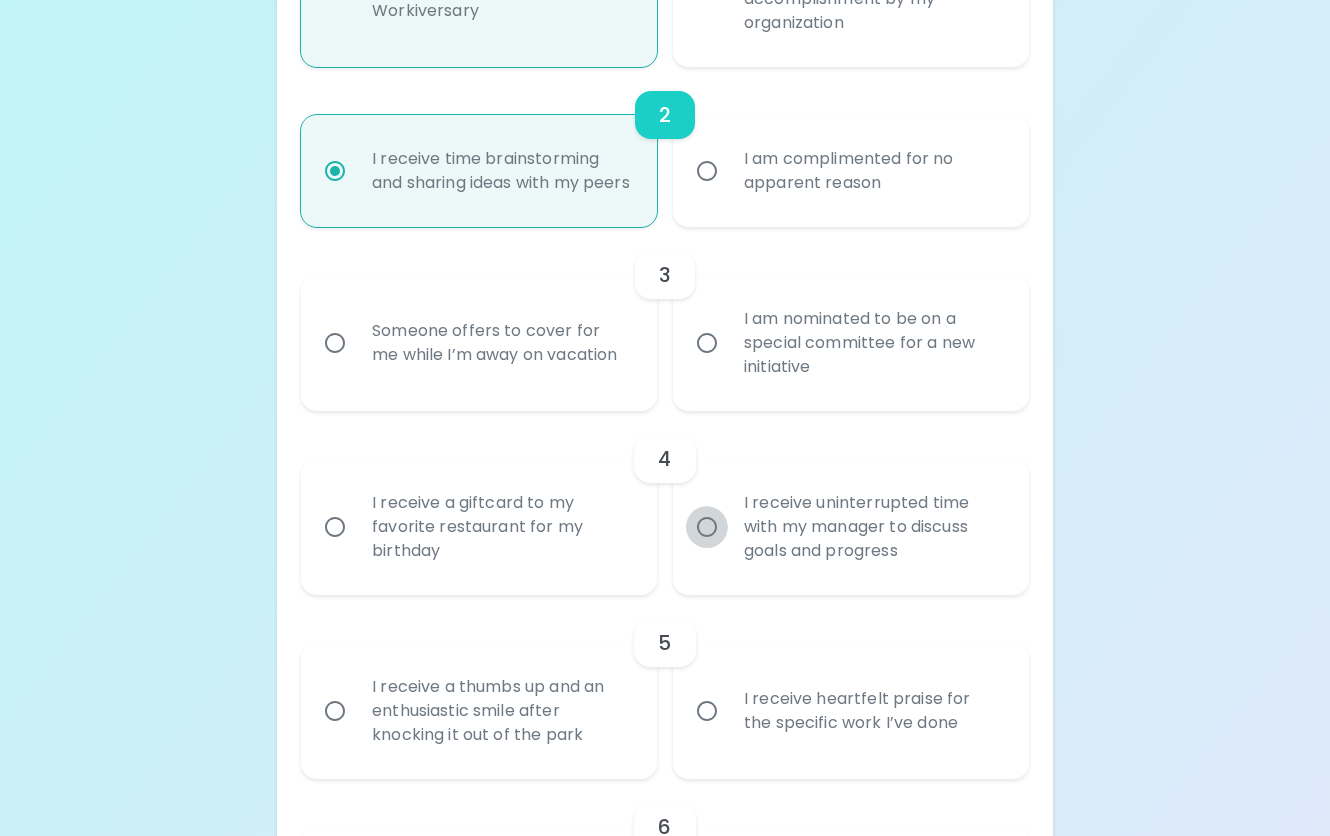 radio on "true" 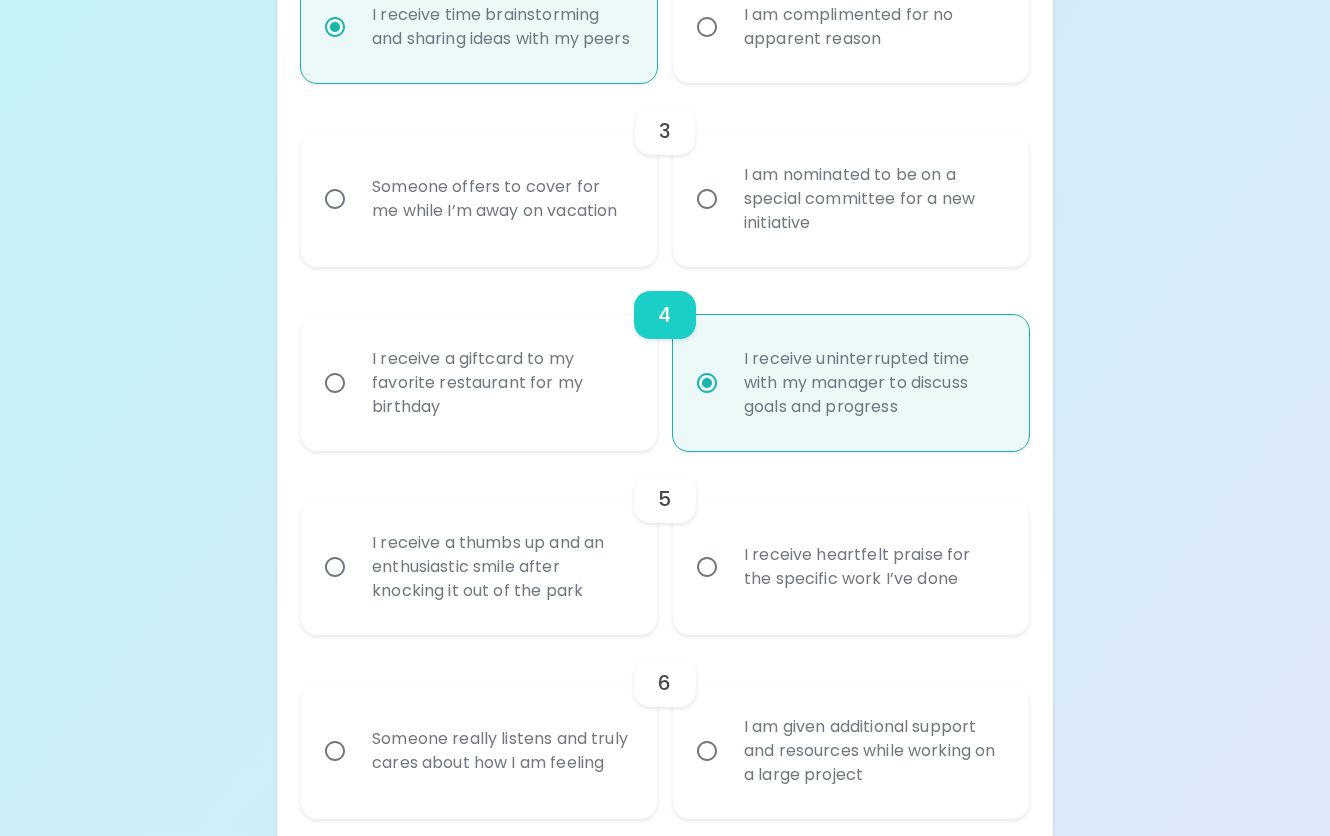 scroll, scrollTop: 780, scrollLeft: 0, axis: vertical 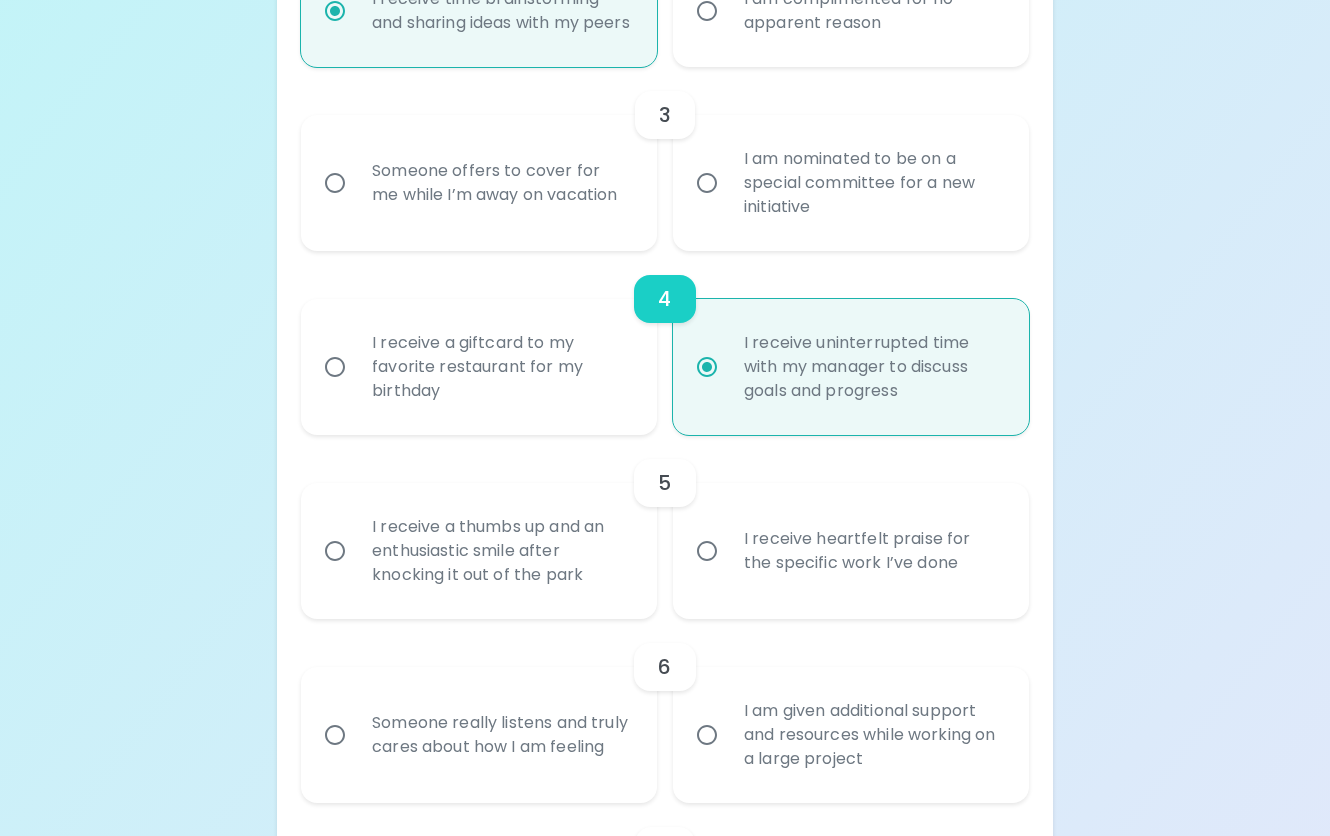 radio on "true" 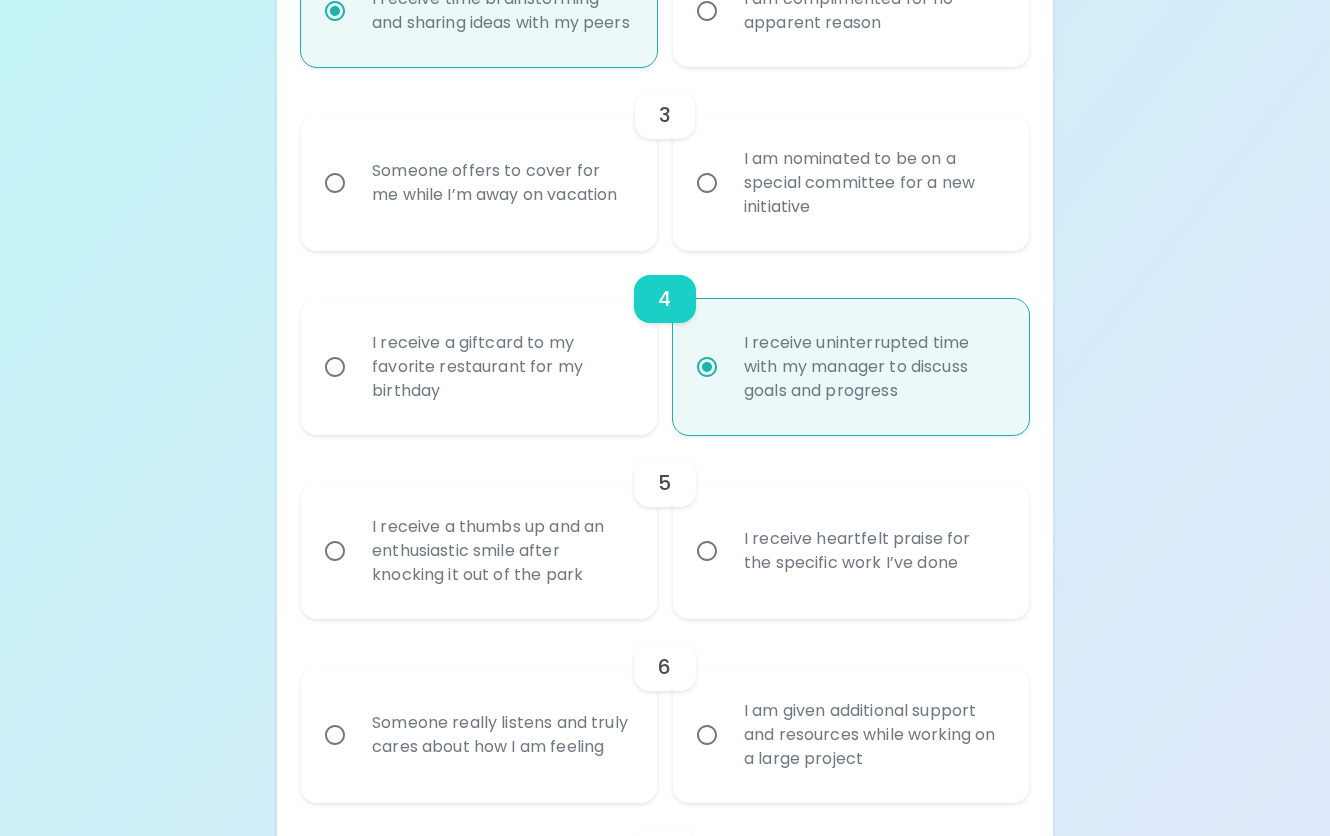 radio on "false" 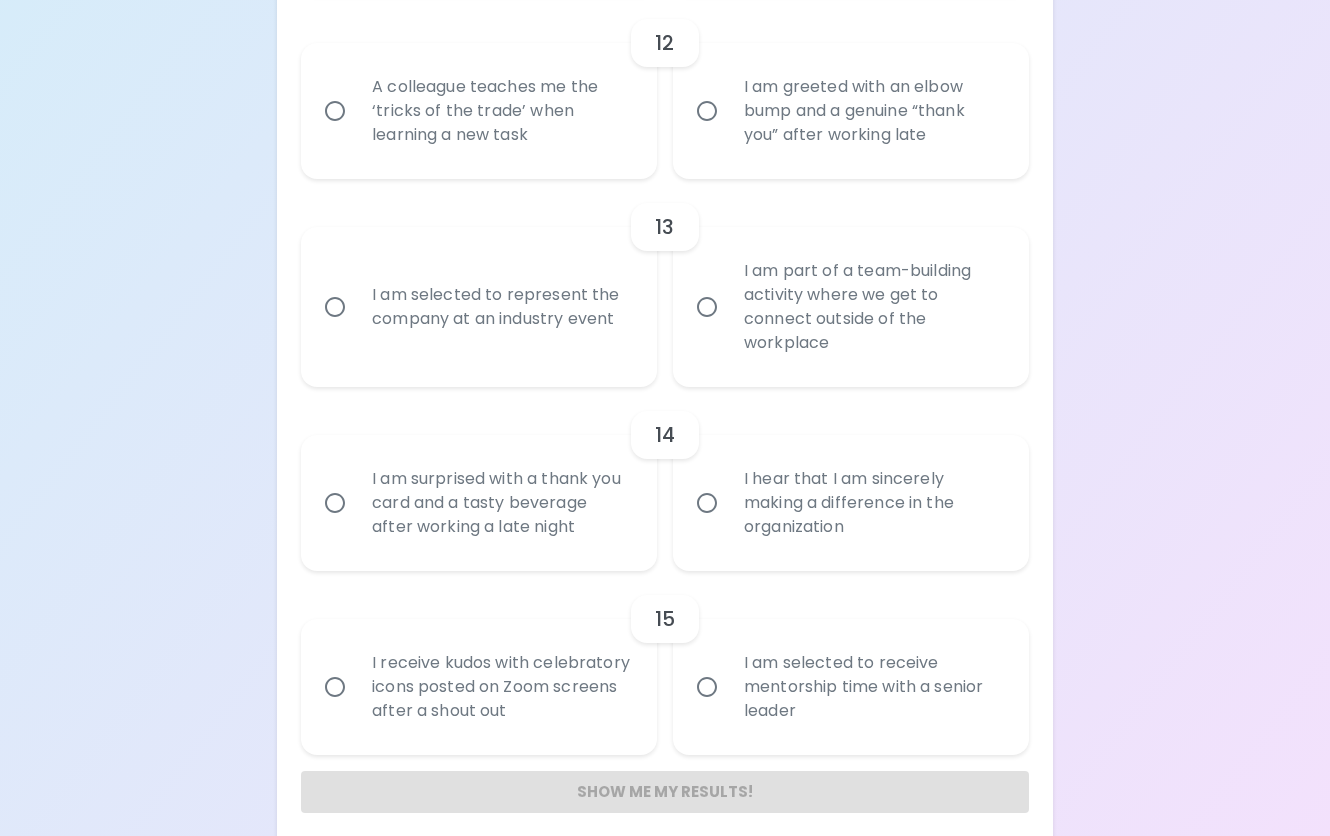 scroll, scrollTop: 2549, scrollLeft: 0, axis: vertical 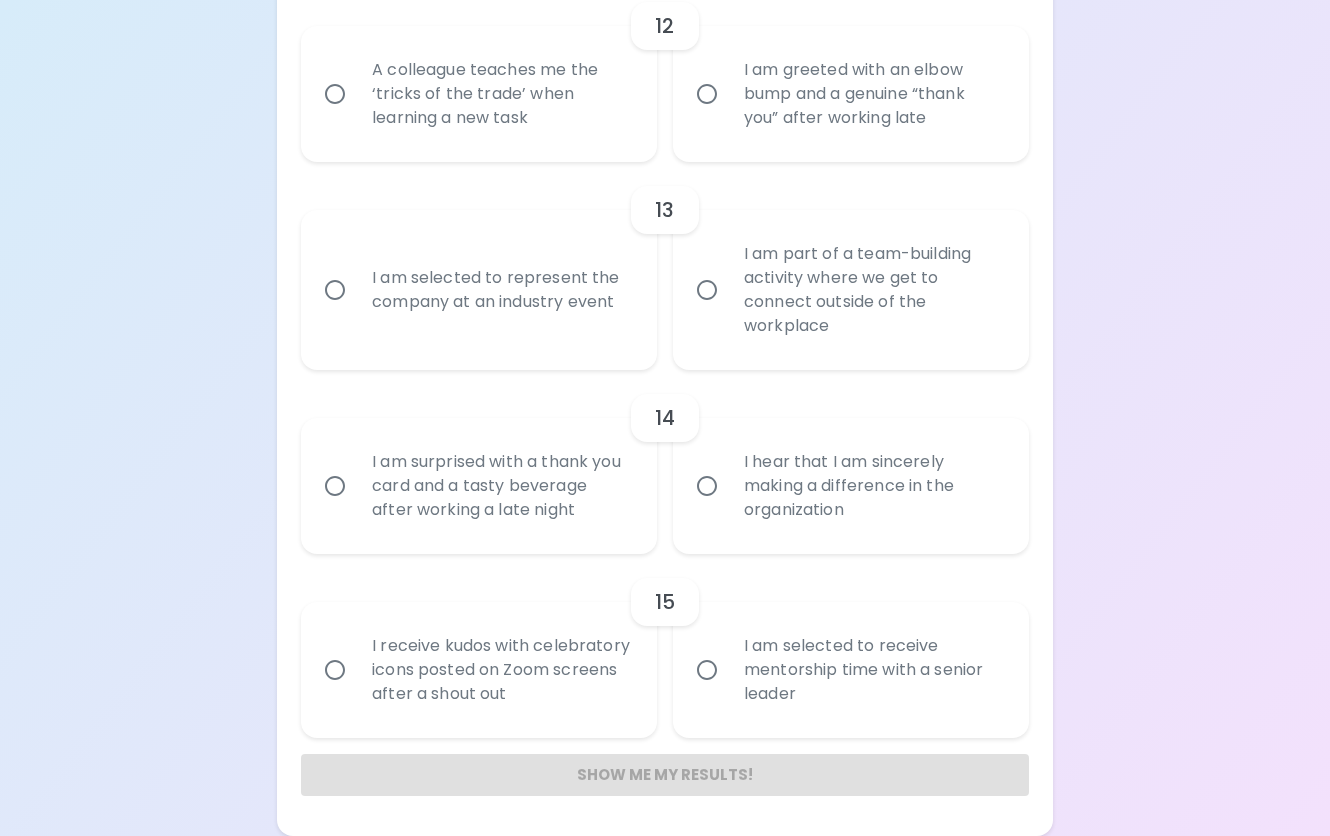 radio on "true" 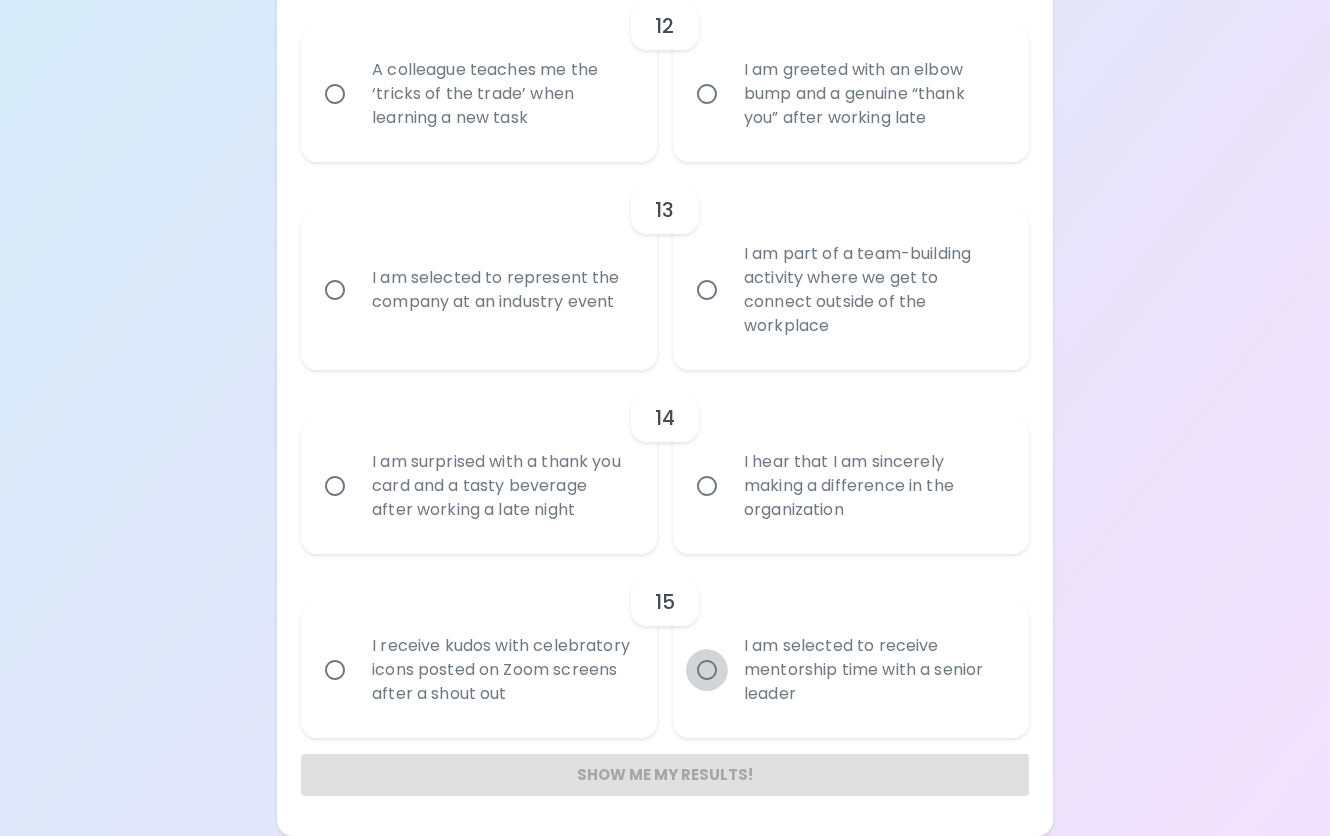 click on "I am selected to receive mentorship time with a senior leader" at bounding box center [707, 670] 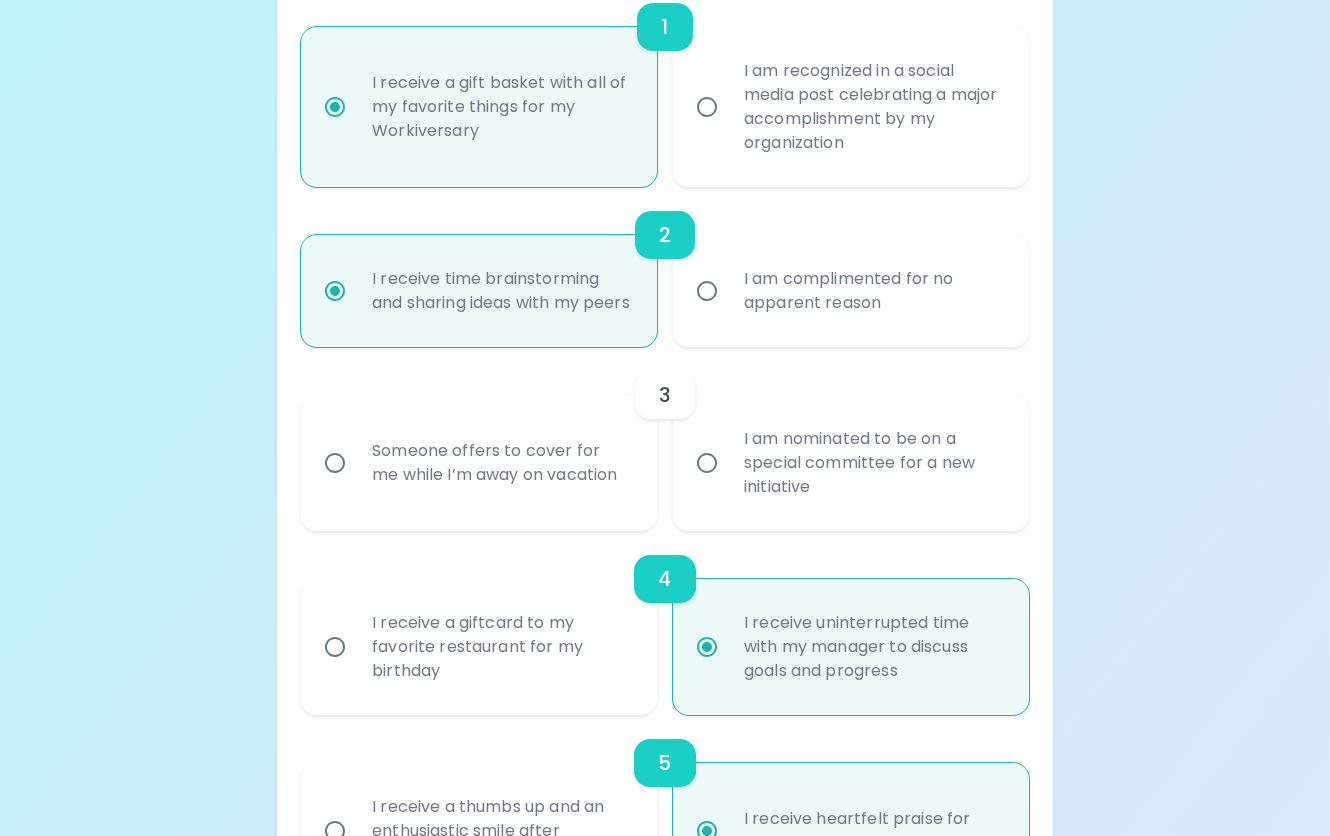 scroll, scrollTop: 600, scrollLeft: 0, axis: vertical 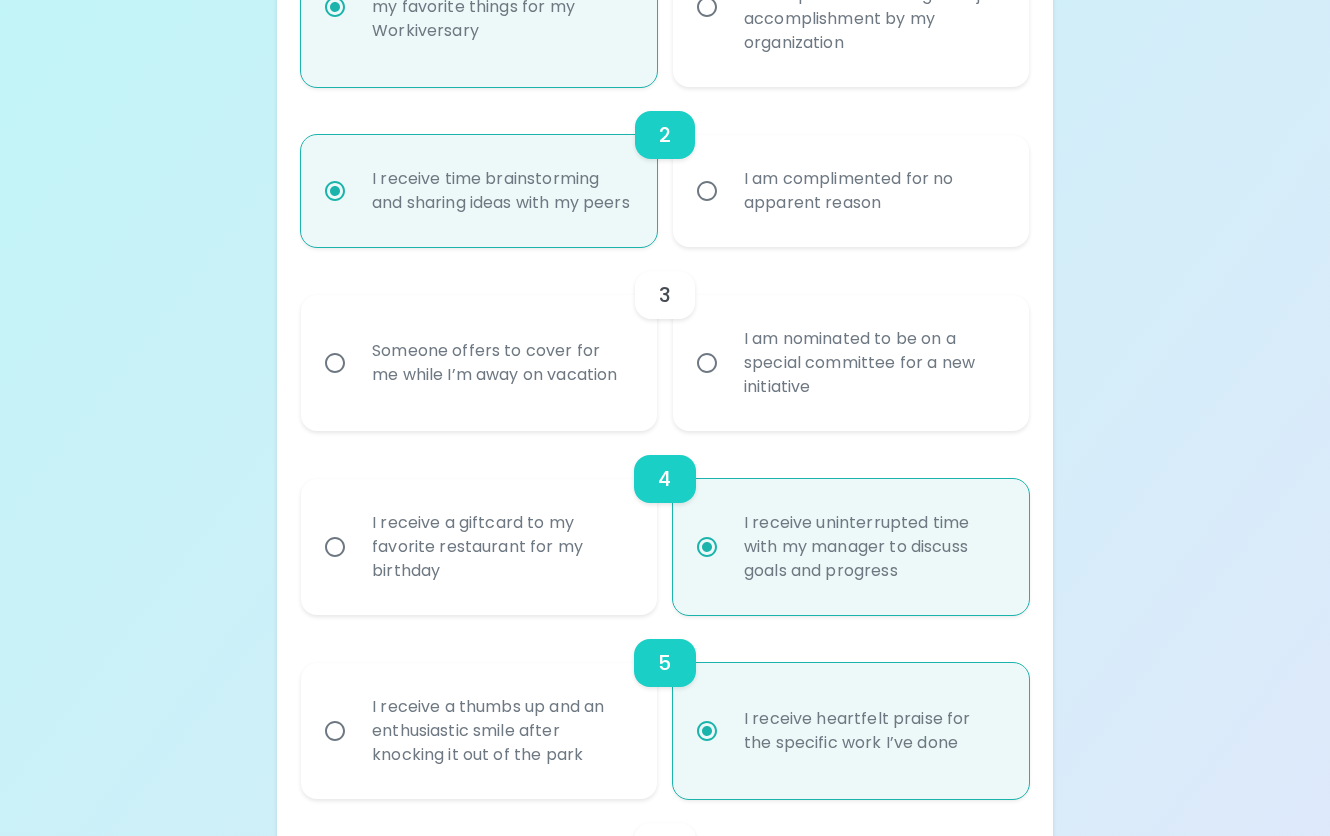 radio on "true" 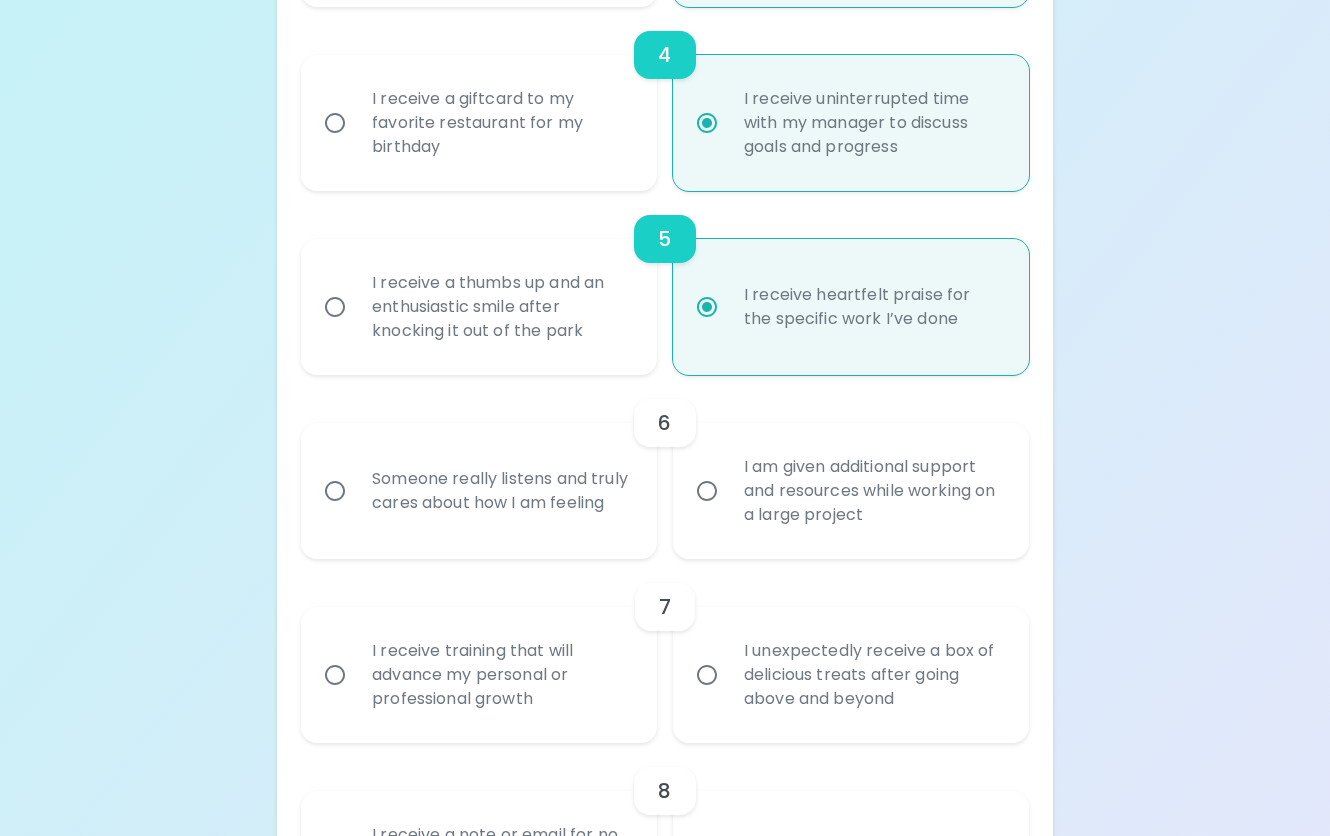 scroll, scrollTop: 1060, scrollLeft: 0, axis: vertical 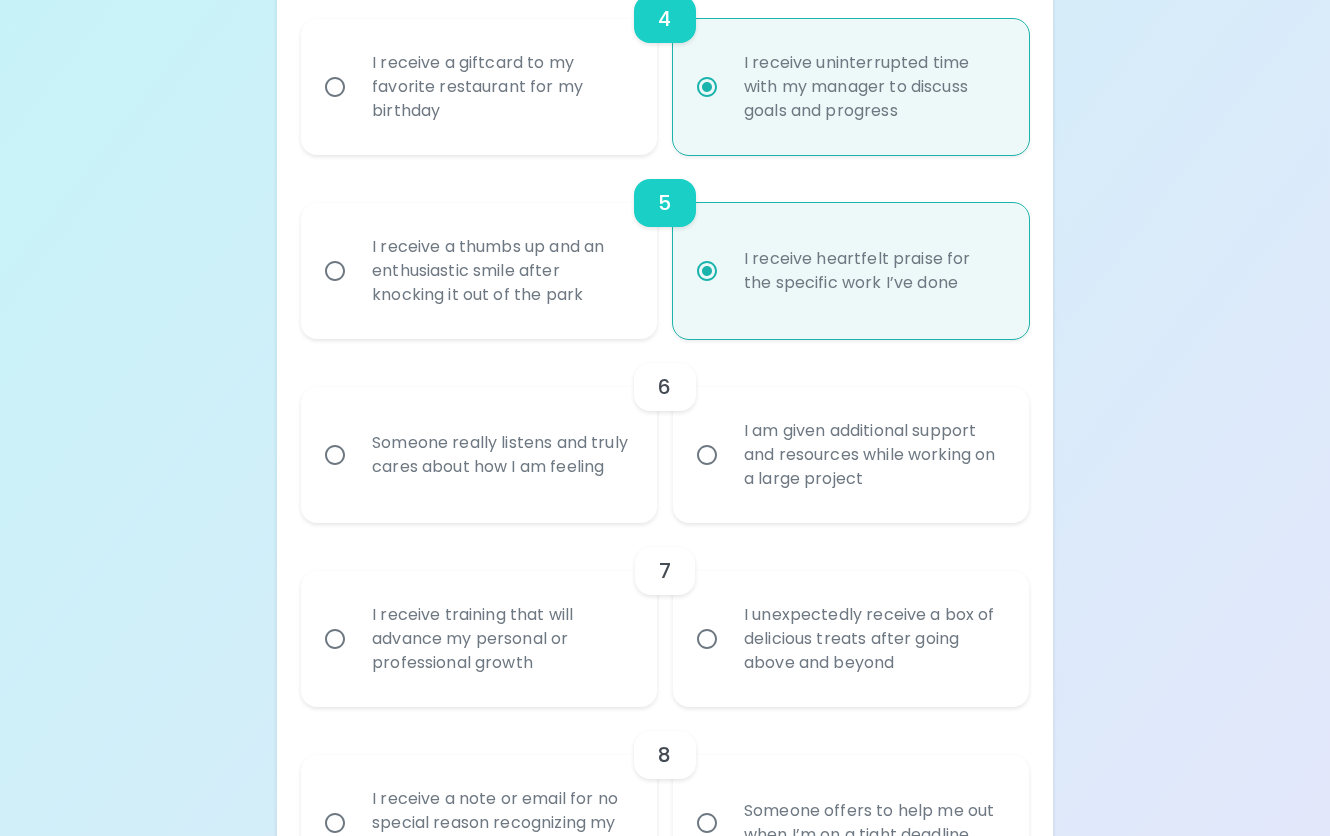 radio on "true" 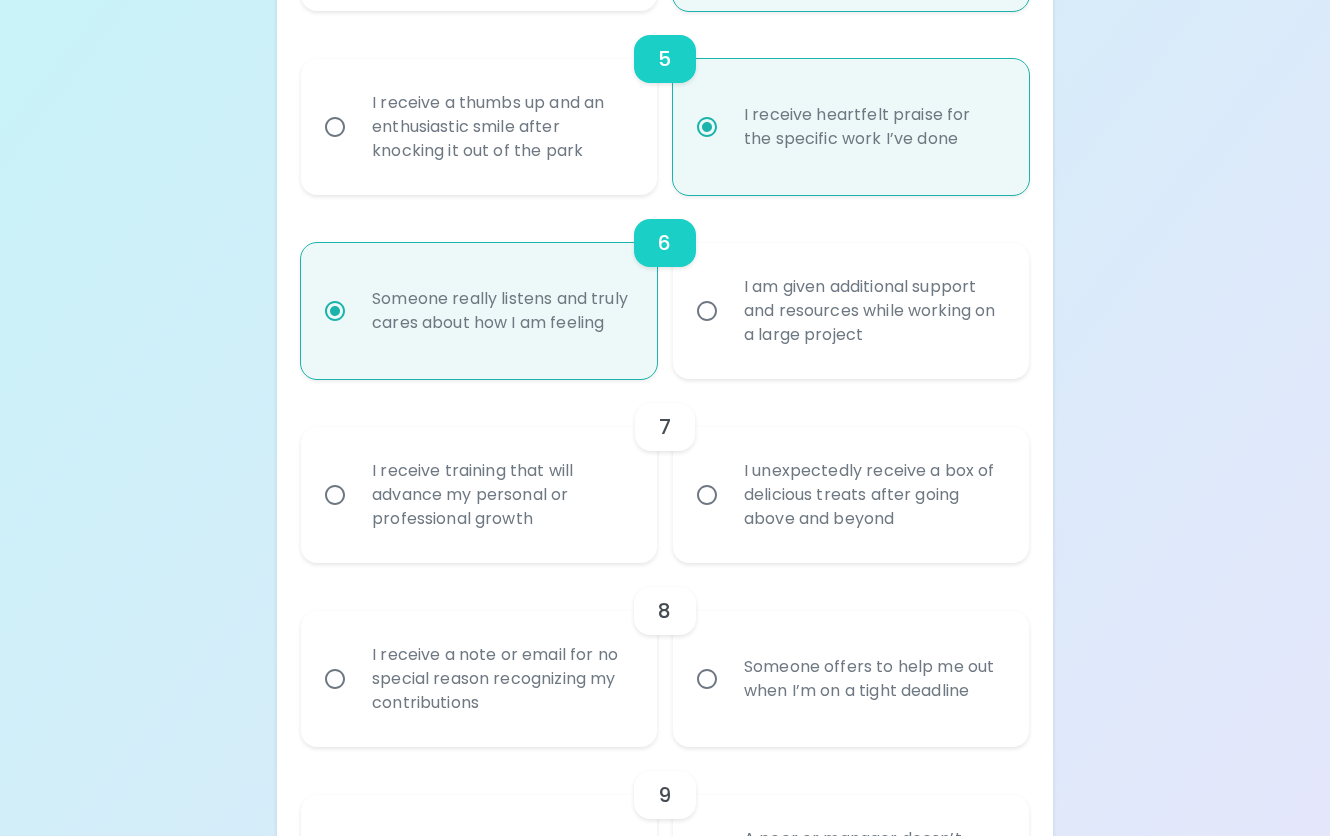 scroll, scrollTop: 1220, scrollLeft: 0, axis: vertical 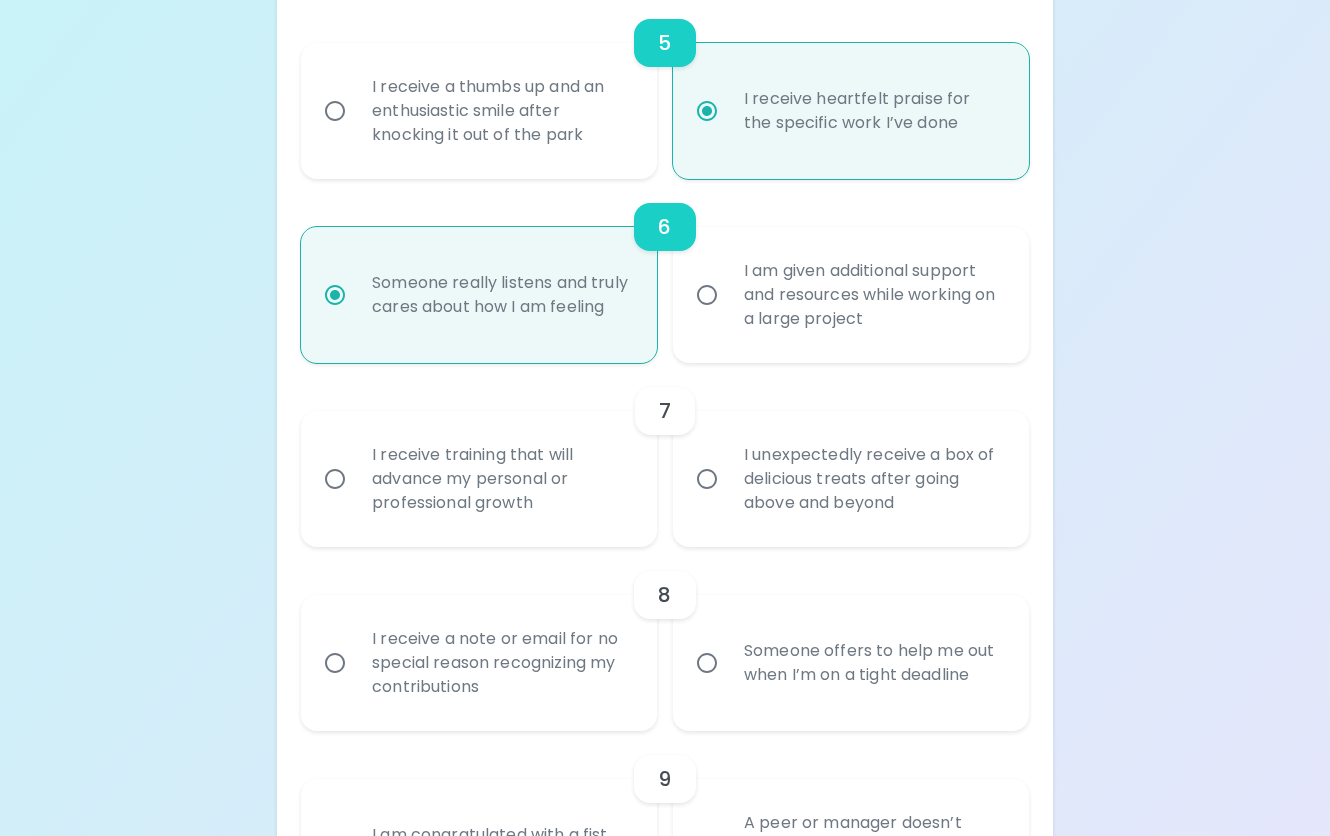 radio on "true" 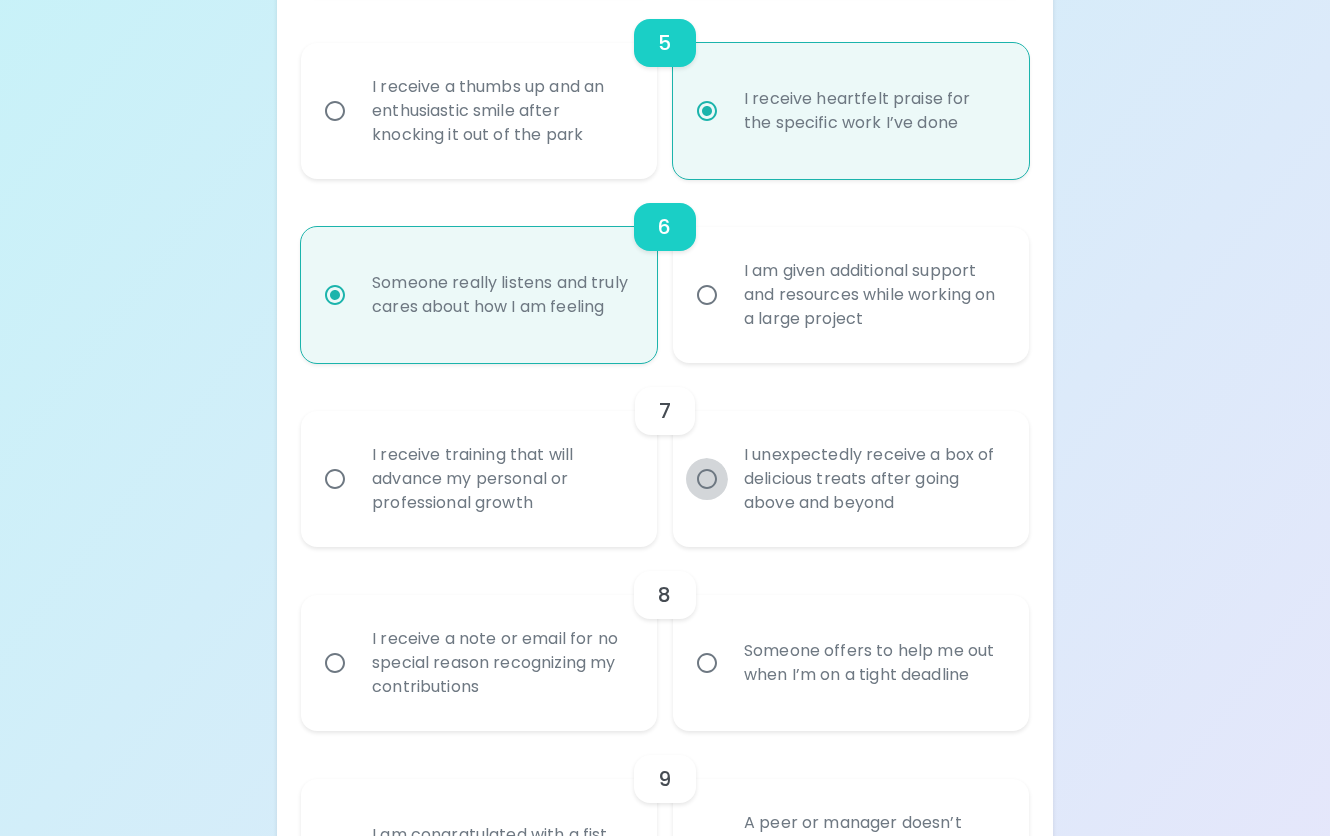 click on "I unexpectedly receive a box of delicious treats after going above and beyond" at bounding box center [707, 479] 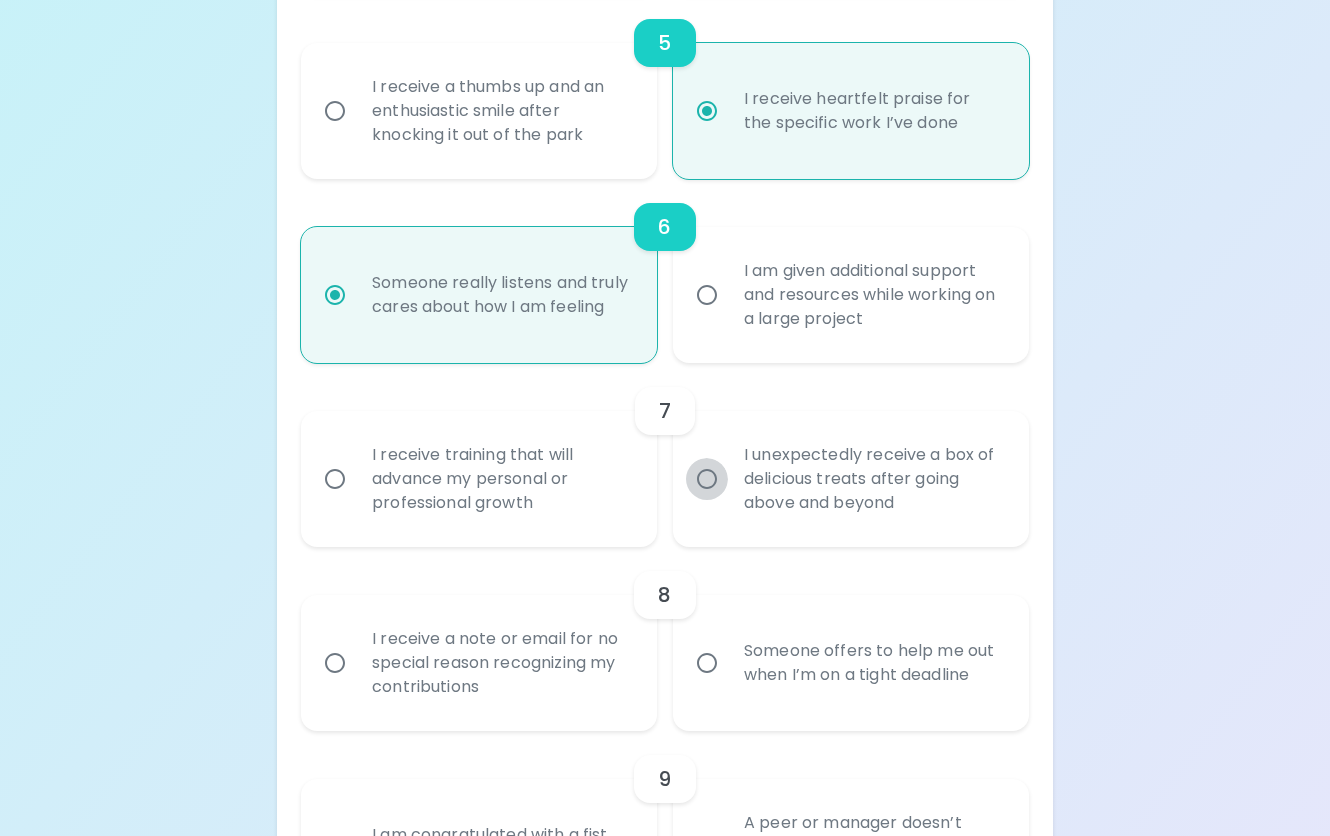 radio on "false" 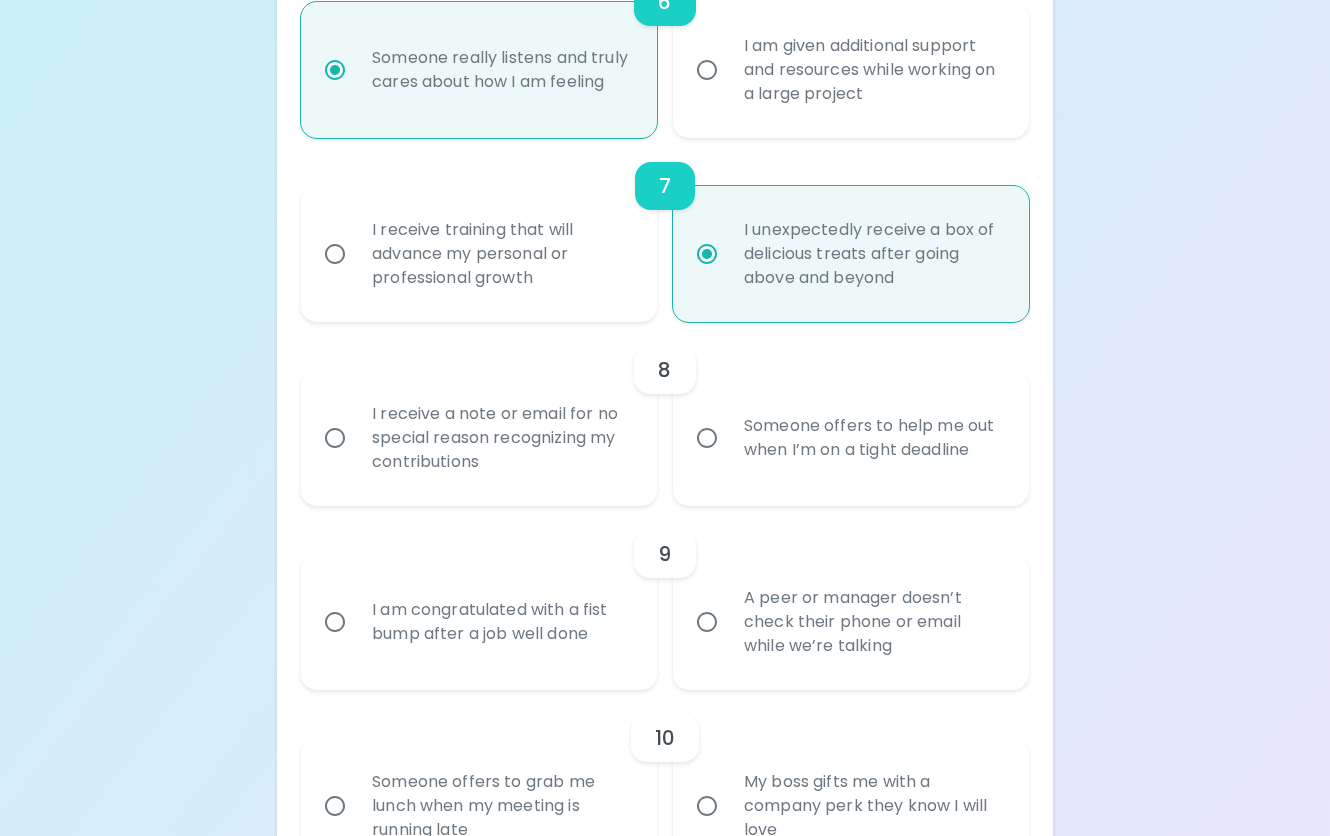 scroll, scrollTop: 1480, scrollLeft: 0, axis: vertical 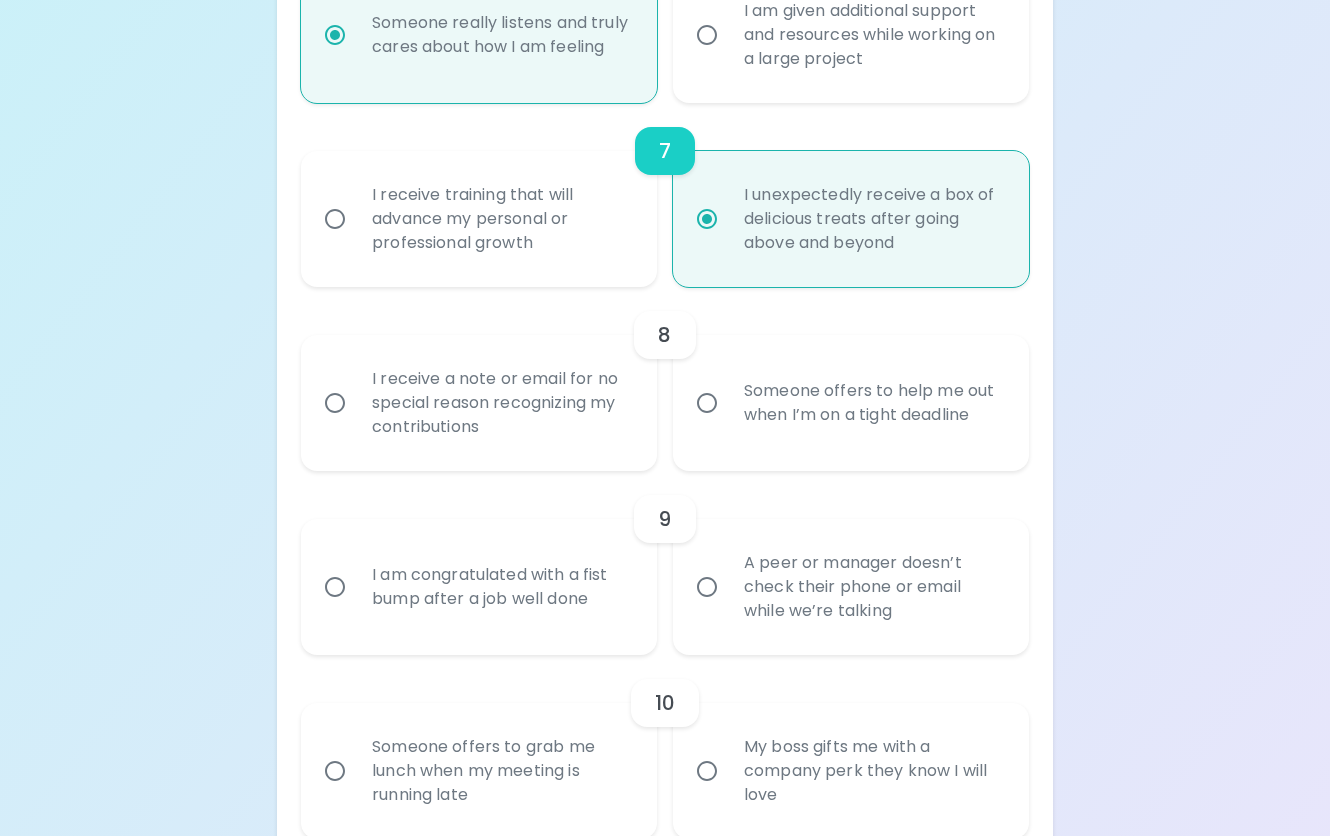 radio on "true" 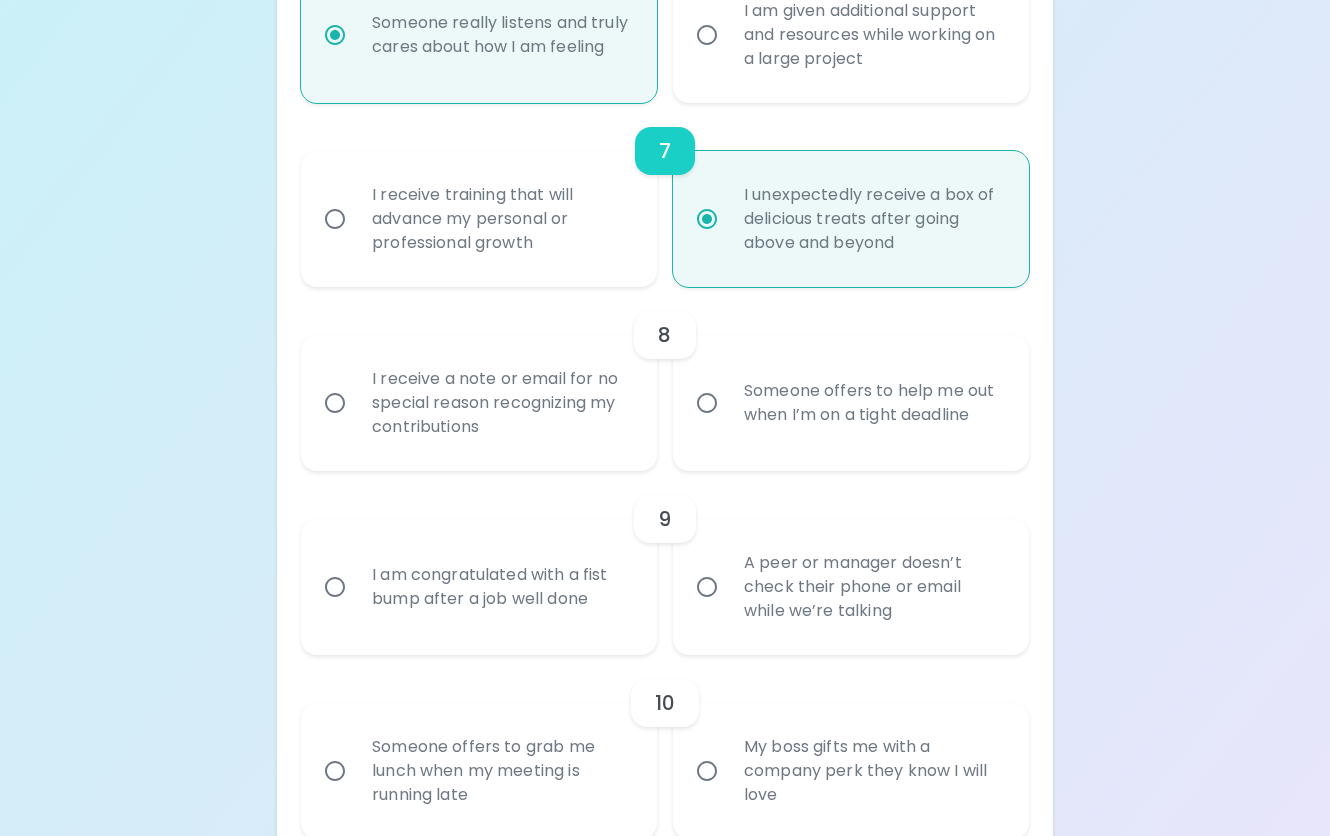 radio on "false" 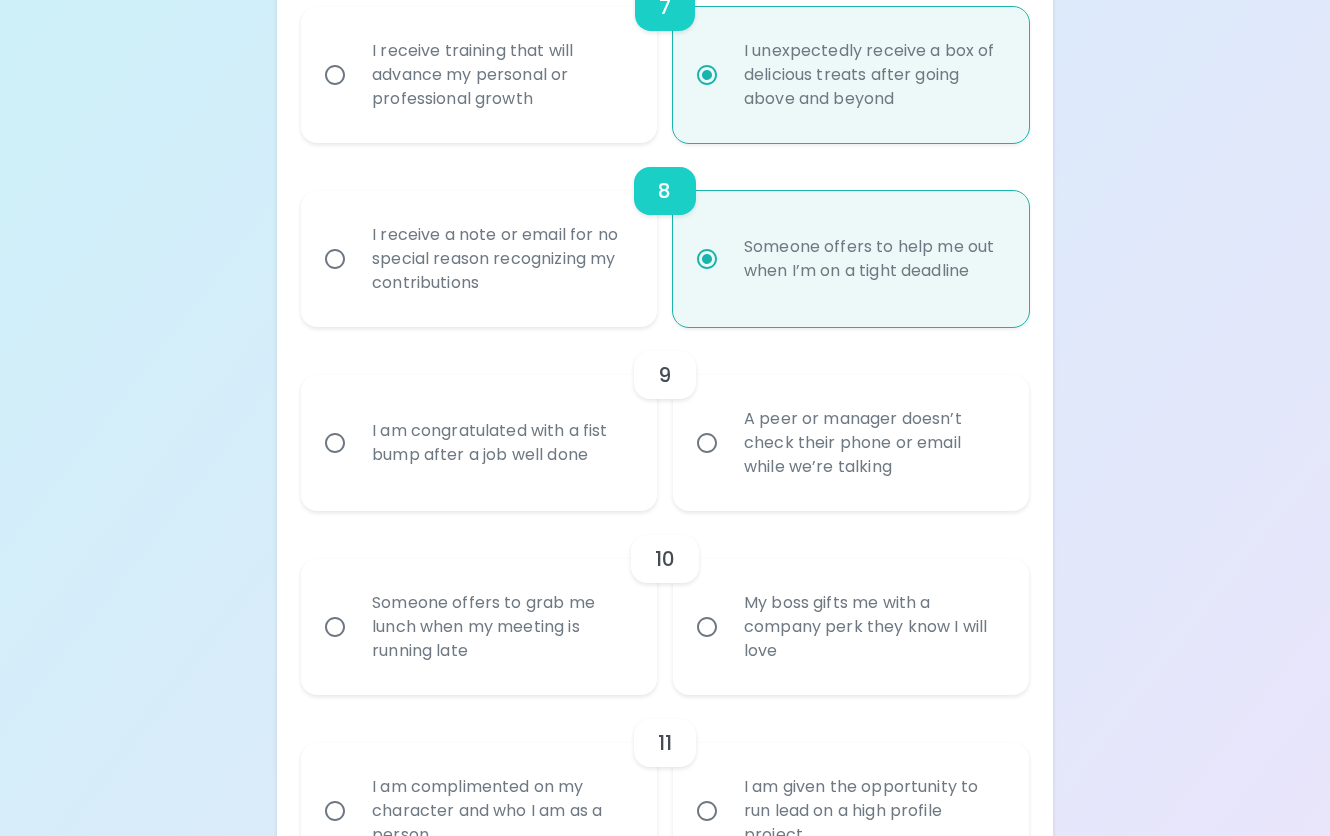 scroll, scrollTop: 1640, scrollLeft: 0, axis: vertical 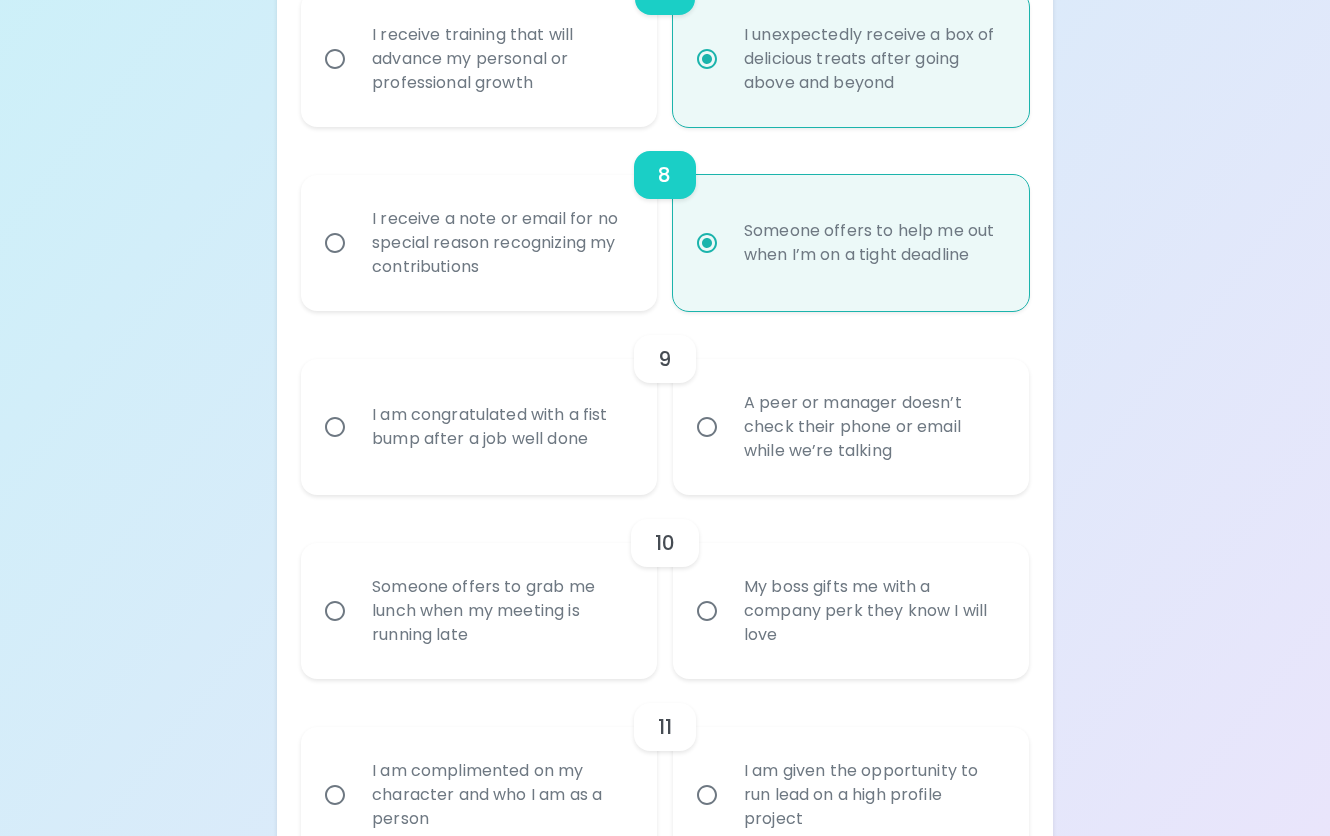 radio on "true" 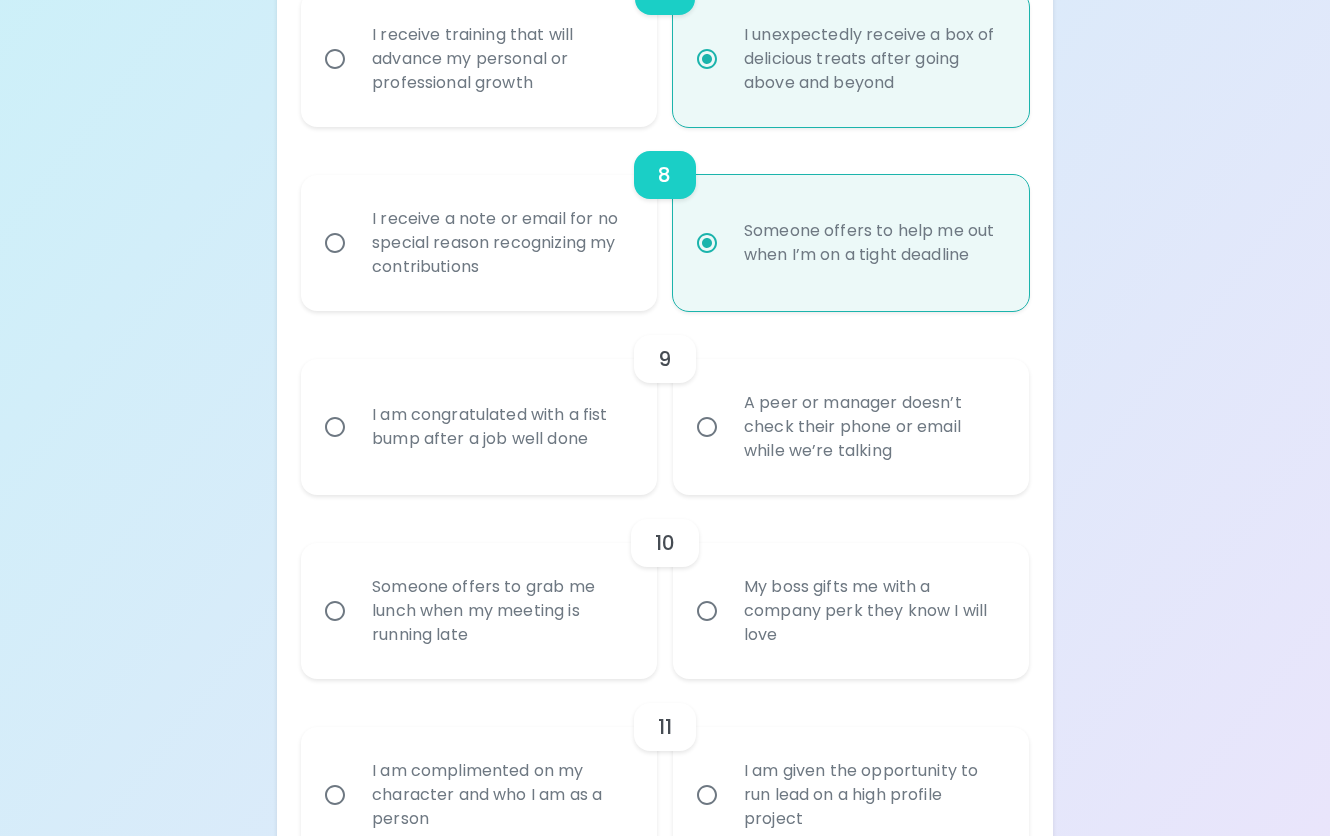 radio on "false" 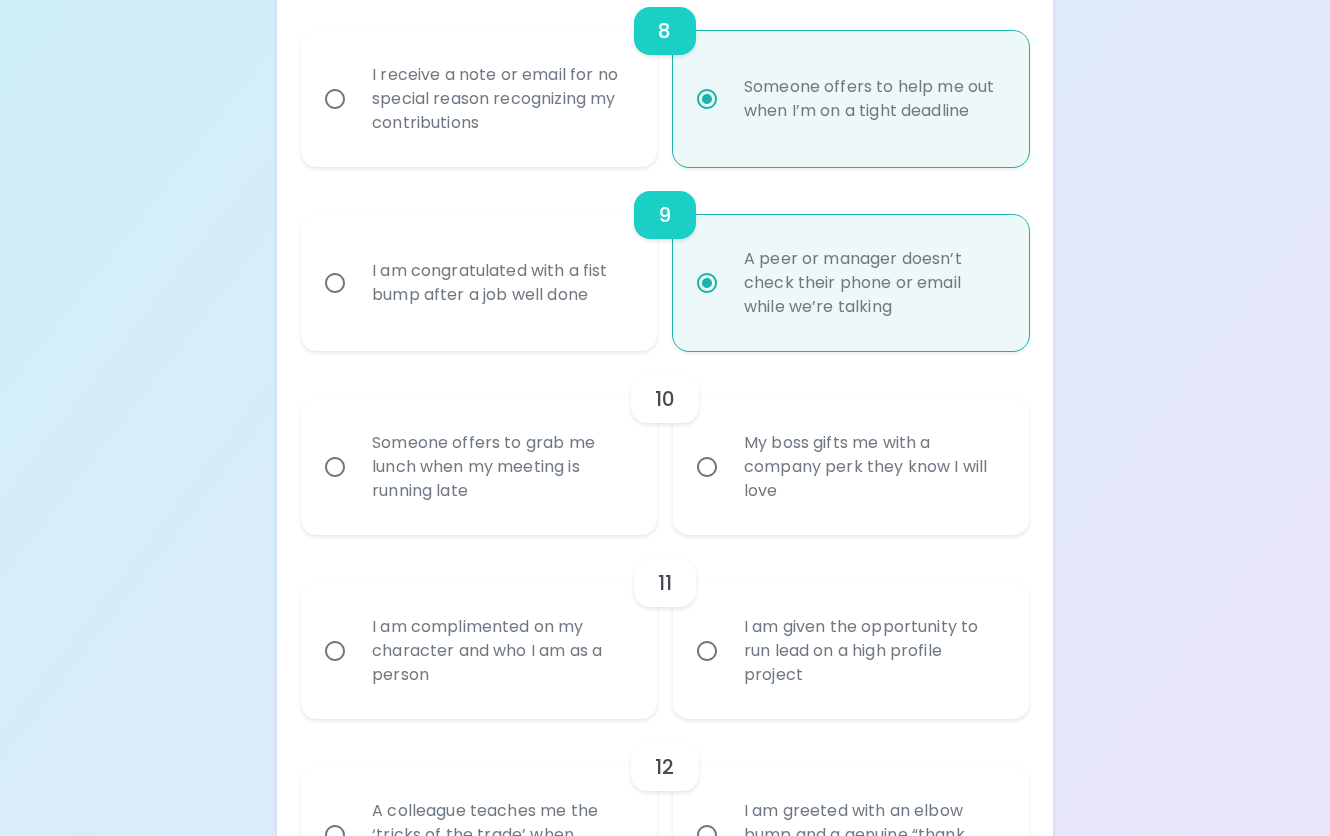 scroll, scrollTop: 1800, scrollLeft: 0, axis: vertical 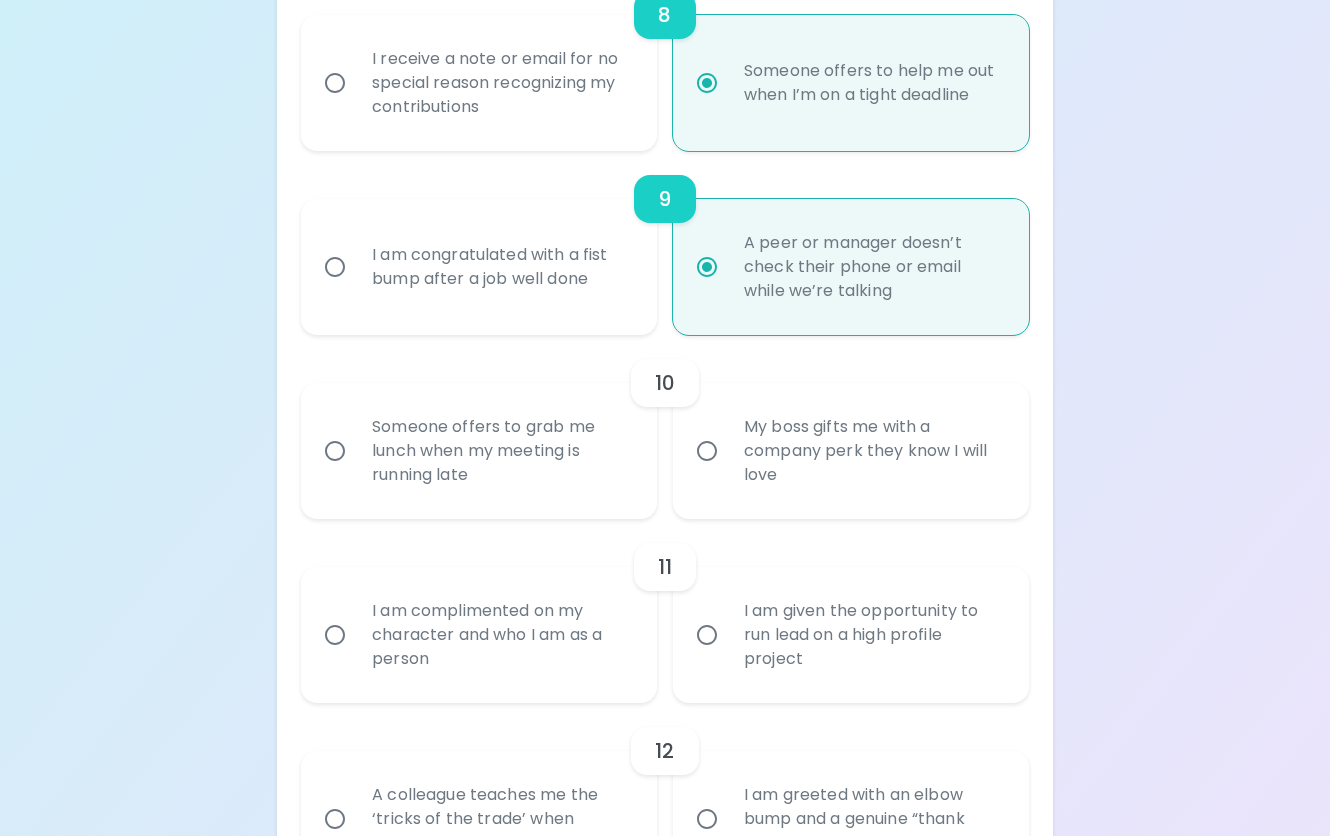 radio on "true" 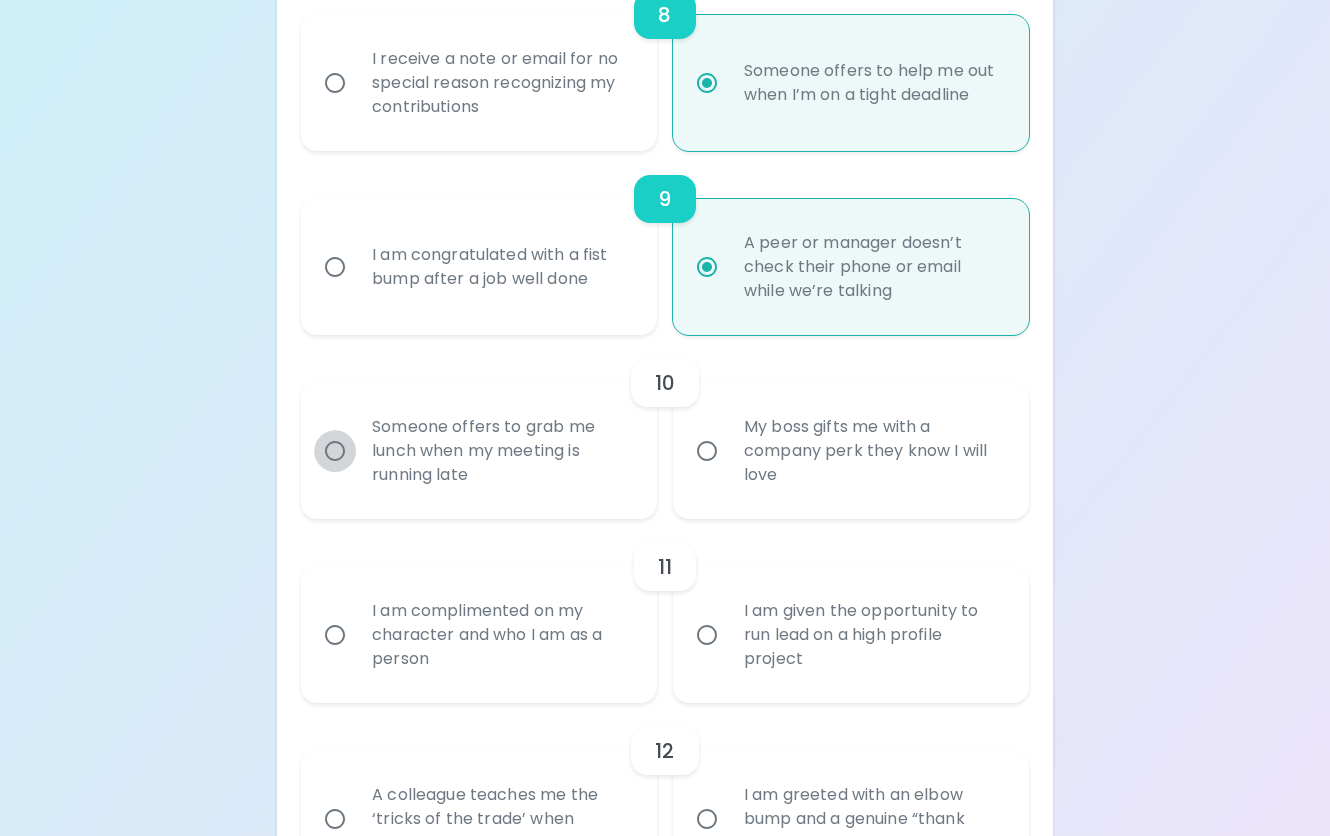 click on "Someone offers to grab me lunch when my meeting is running late" at bounding box center (335, 451) 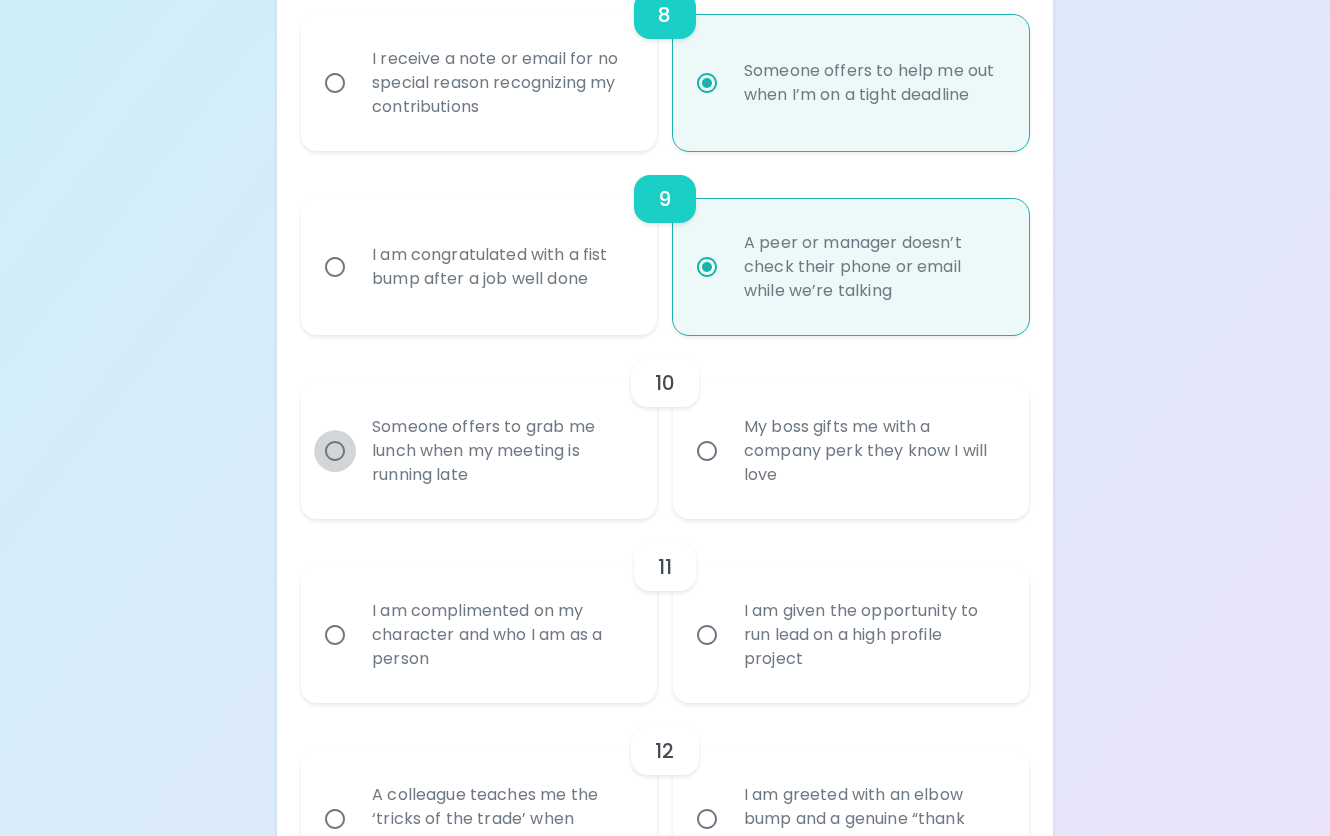 radio on "false" 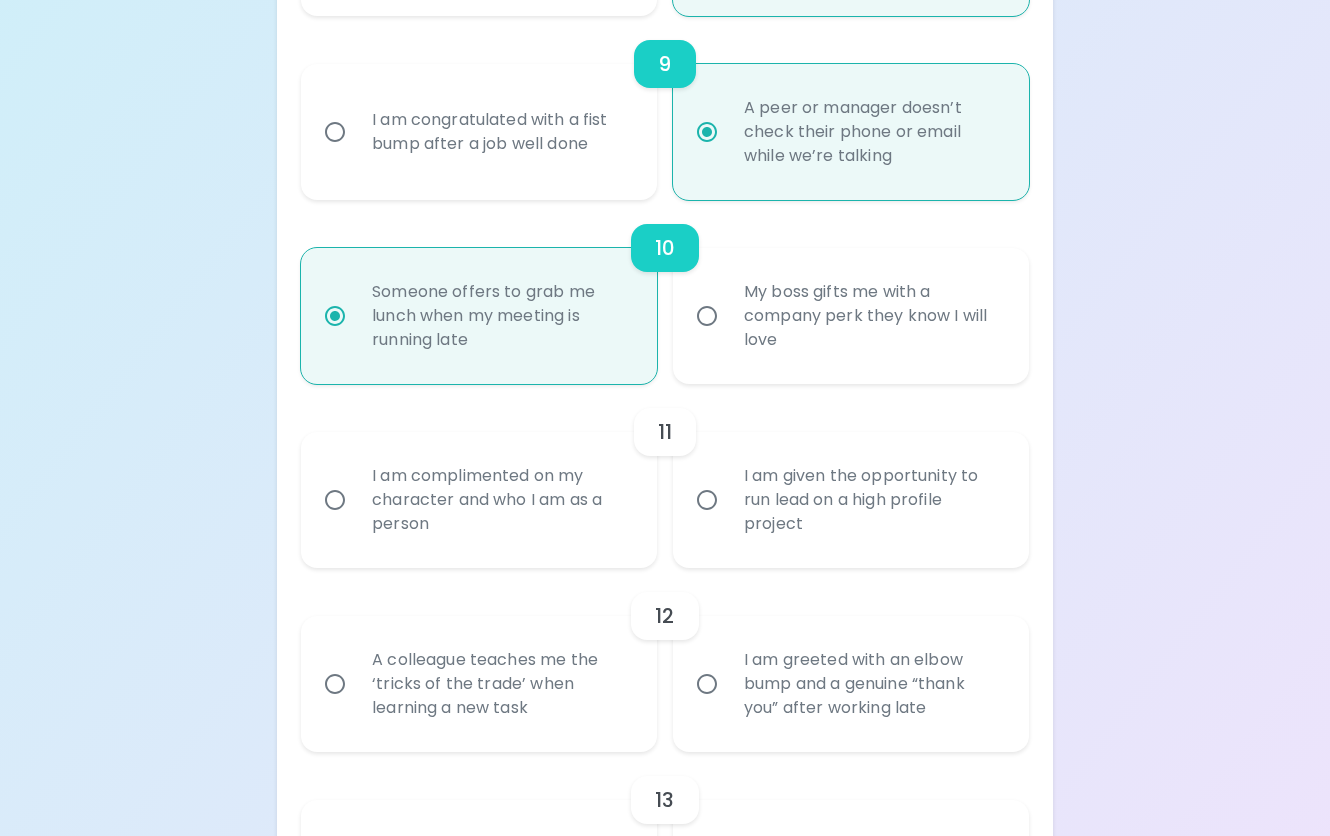 scroll, scrollTop: 1960, scrollLeft: 0, axis: vertical 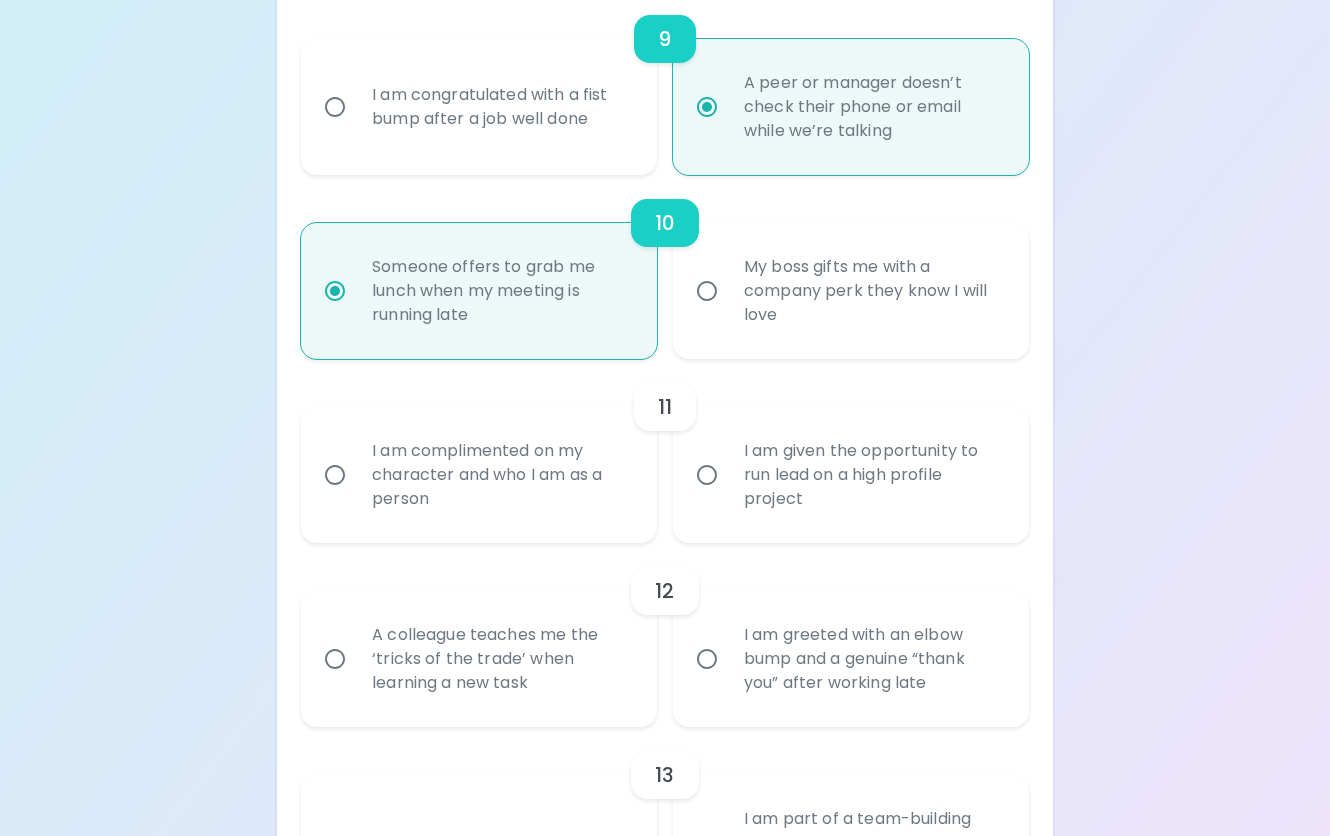 radio on "true" 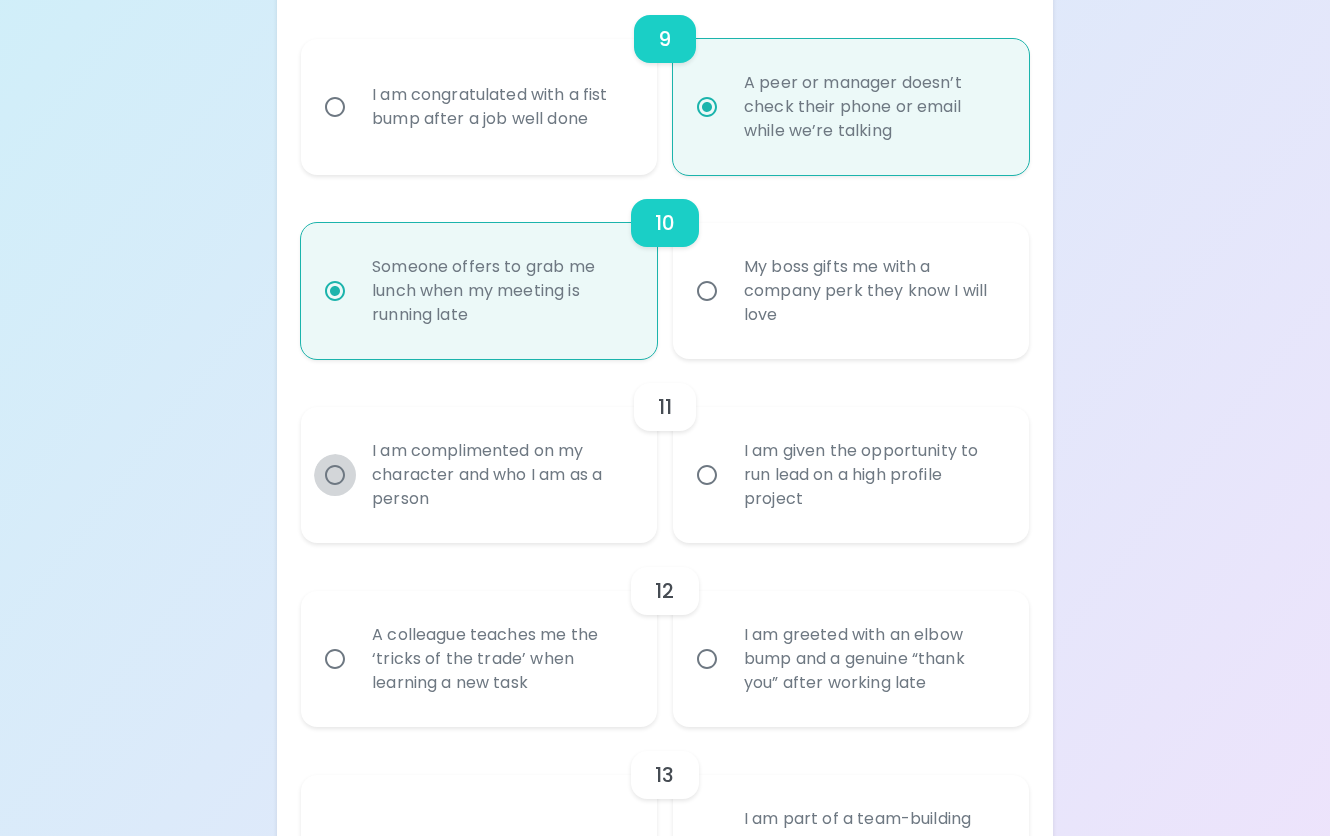 click on "I am complimented on my character and who I am as a person" at bounding box center (335, 475) 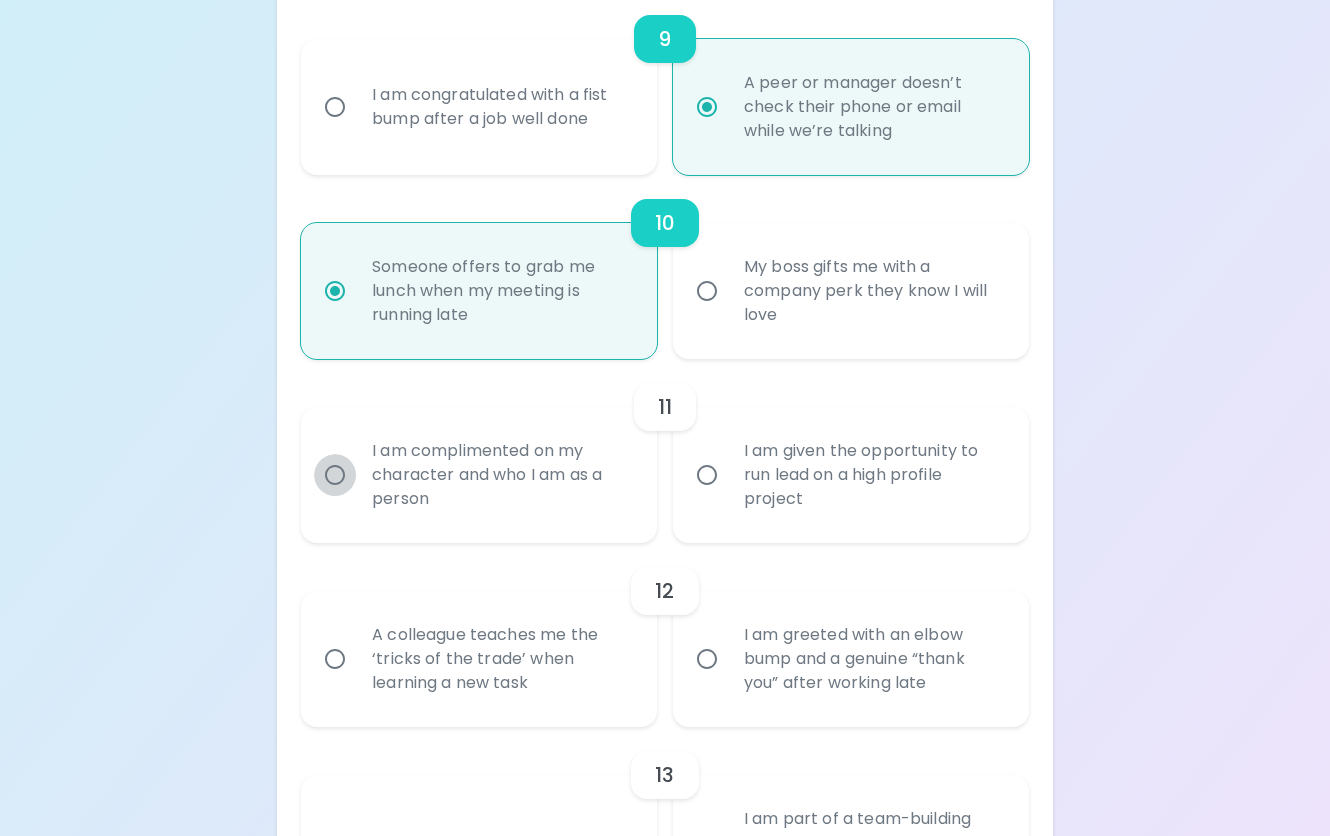 radio on "false" 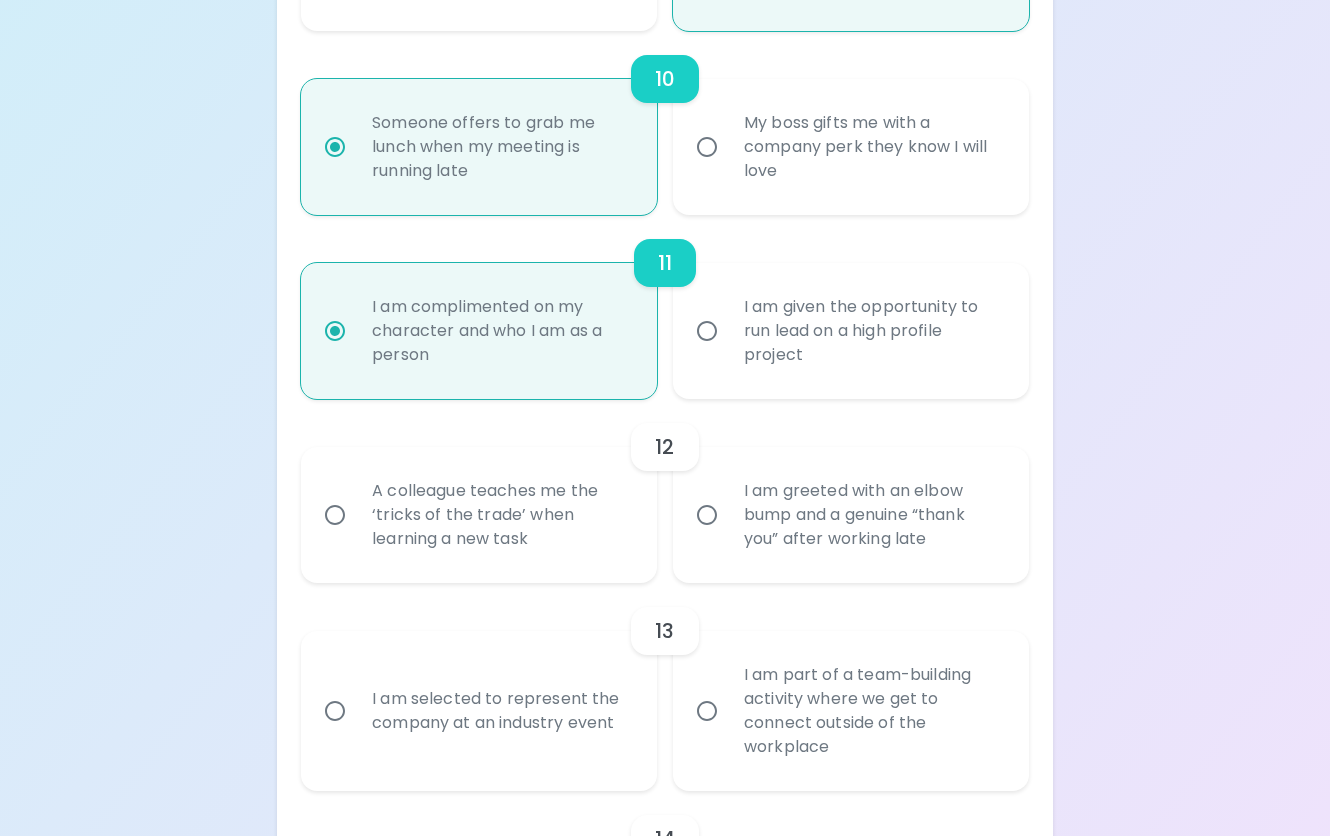 scroll, scrollTop: 2120, scrollLeft: 0, axis: vertical 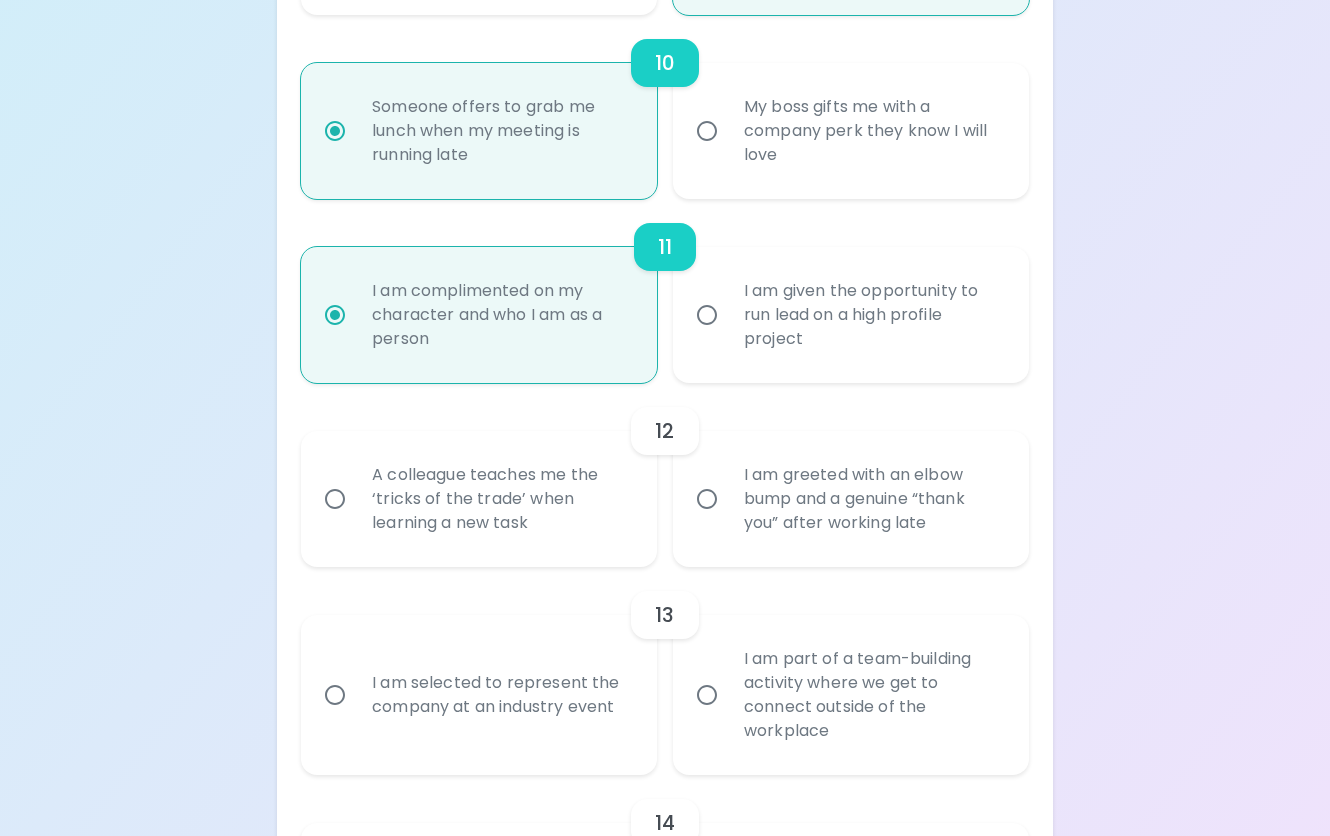 radio on "true" 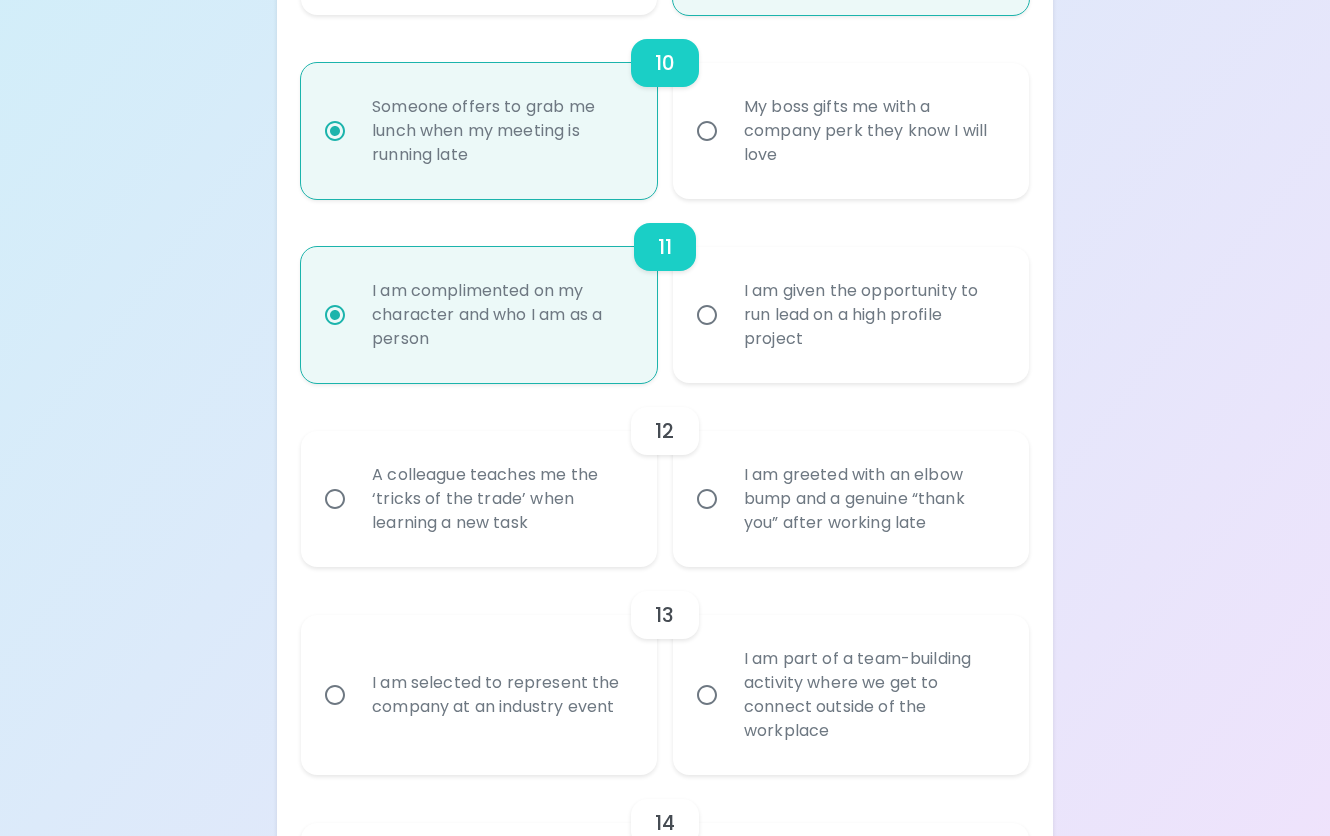 radio on "false" 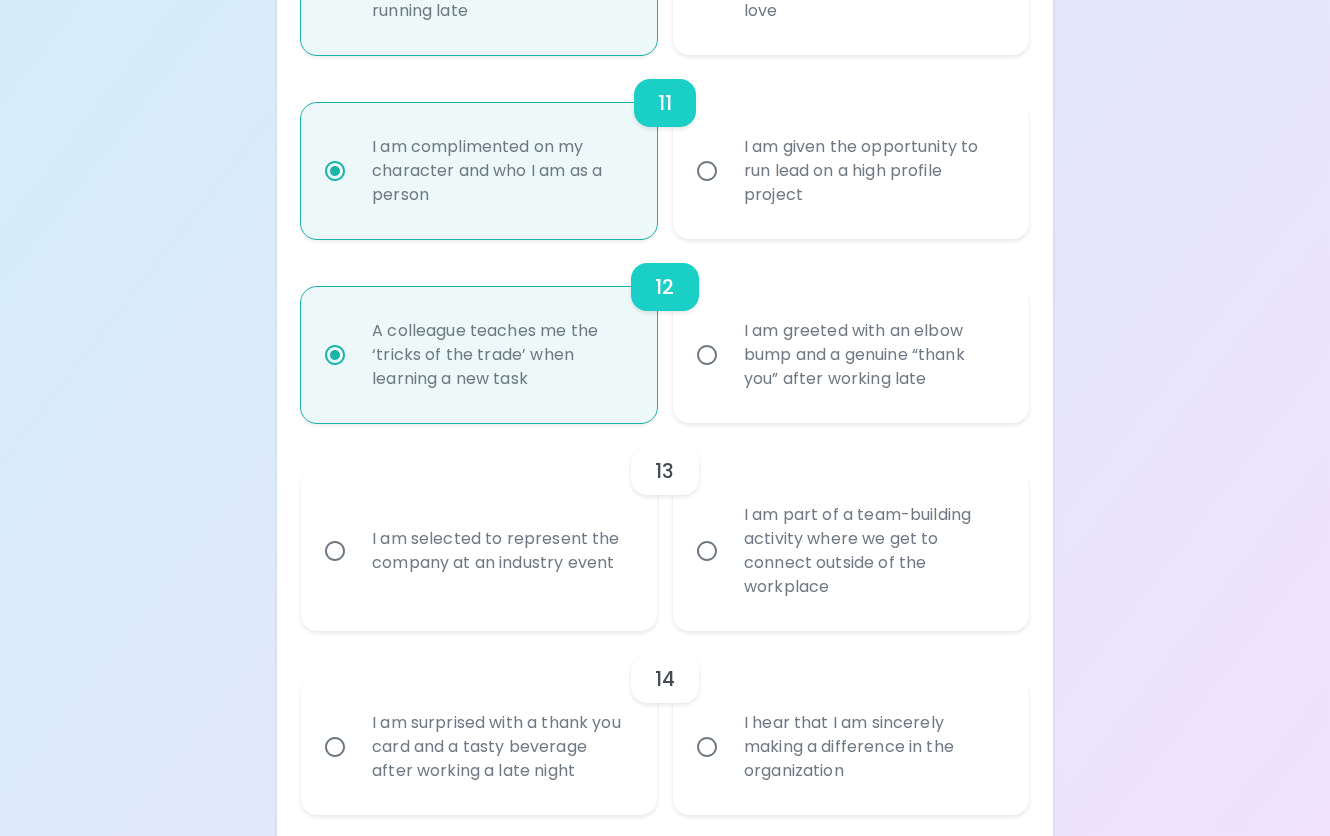 scroll, scrollTop: 2280, scrollLeft: 0, axis: vertical 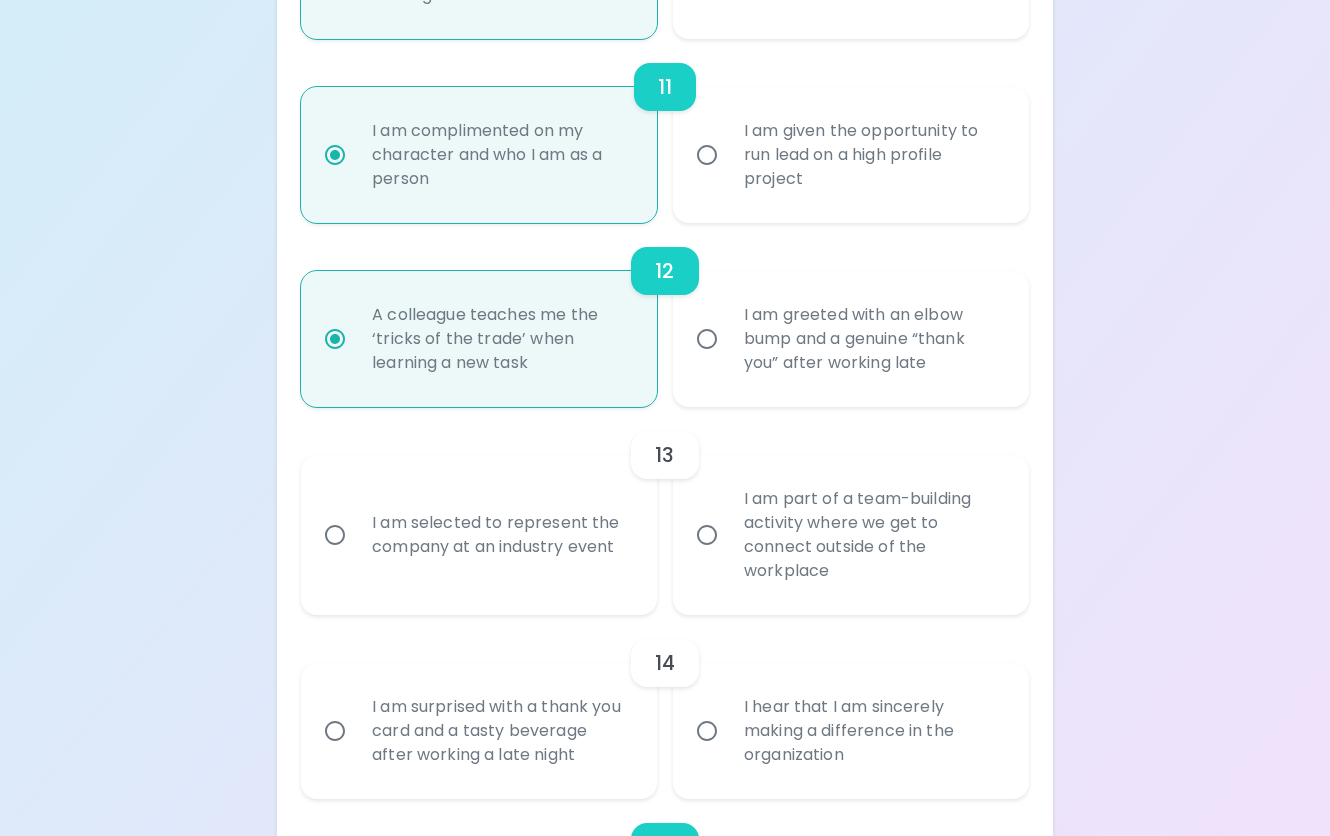 radio on "true" 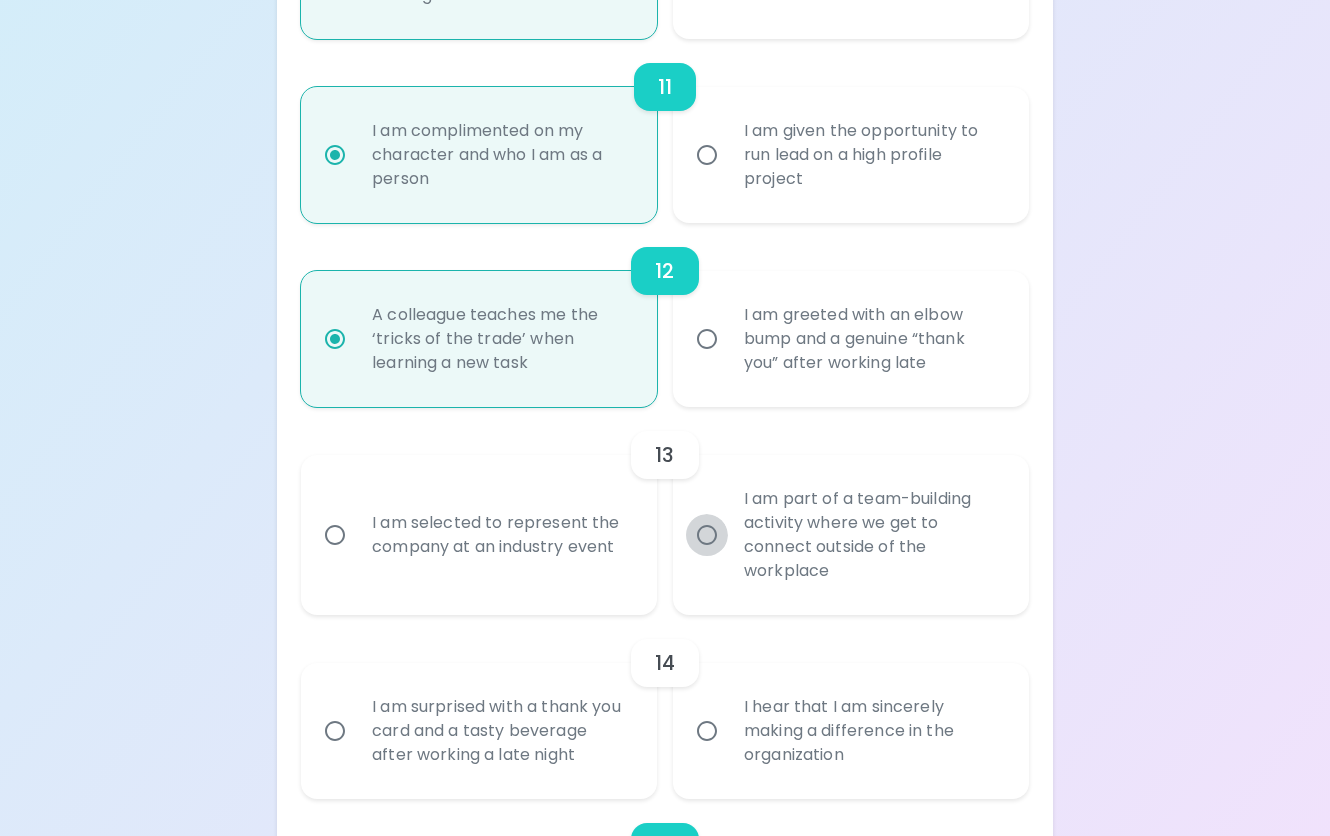click on "I am part of a team-building activity where we get to connect outside of the workplace" at bounding box center (707, 535) 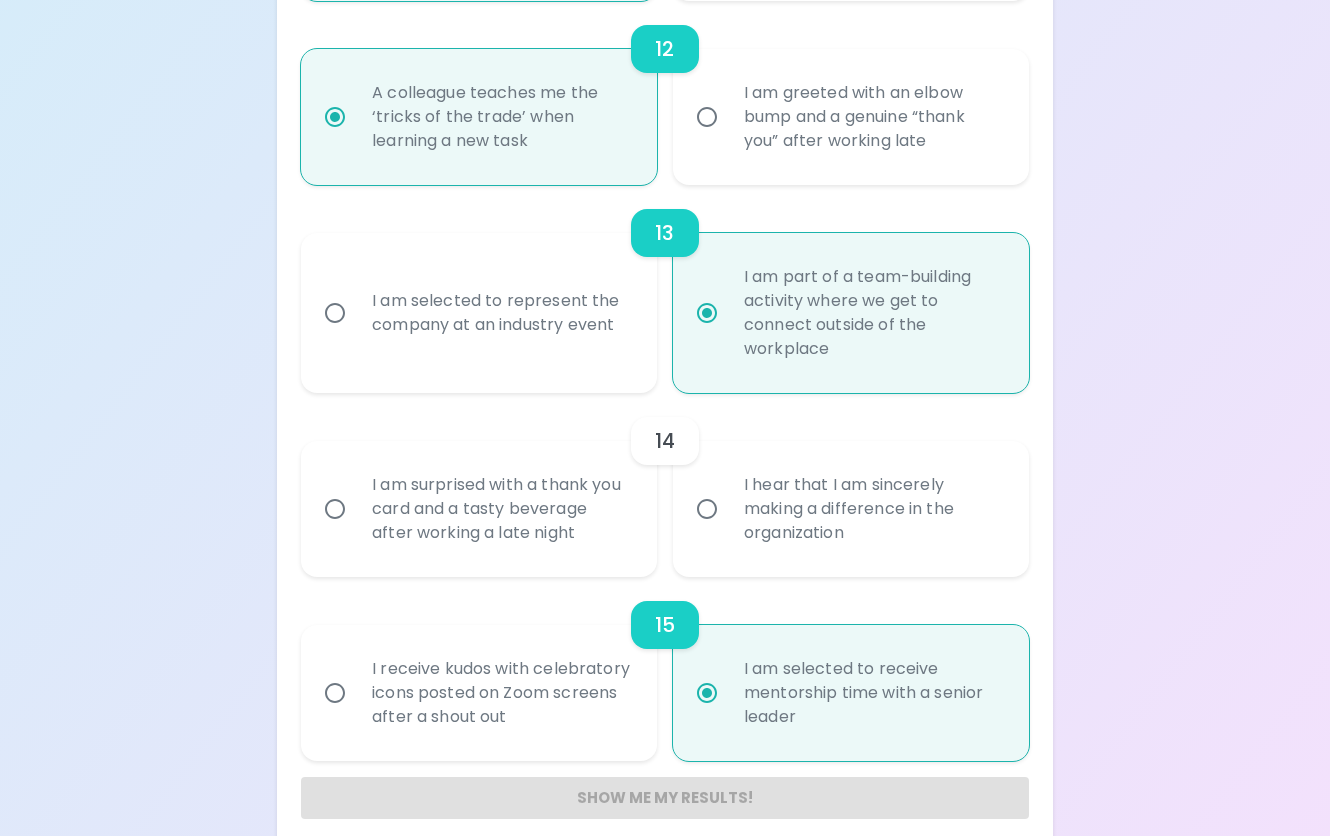 scroll, scrollTop: 2540, scrollLeft: 0, axis: vertical 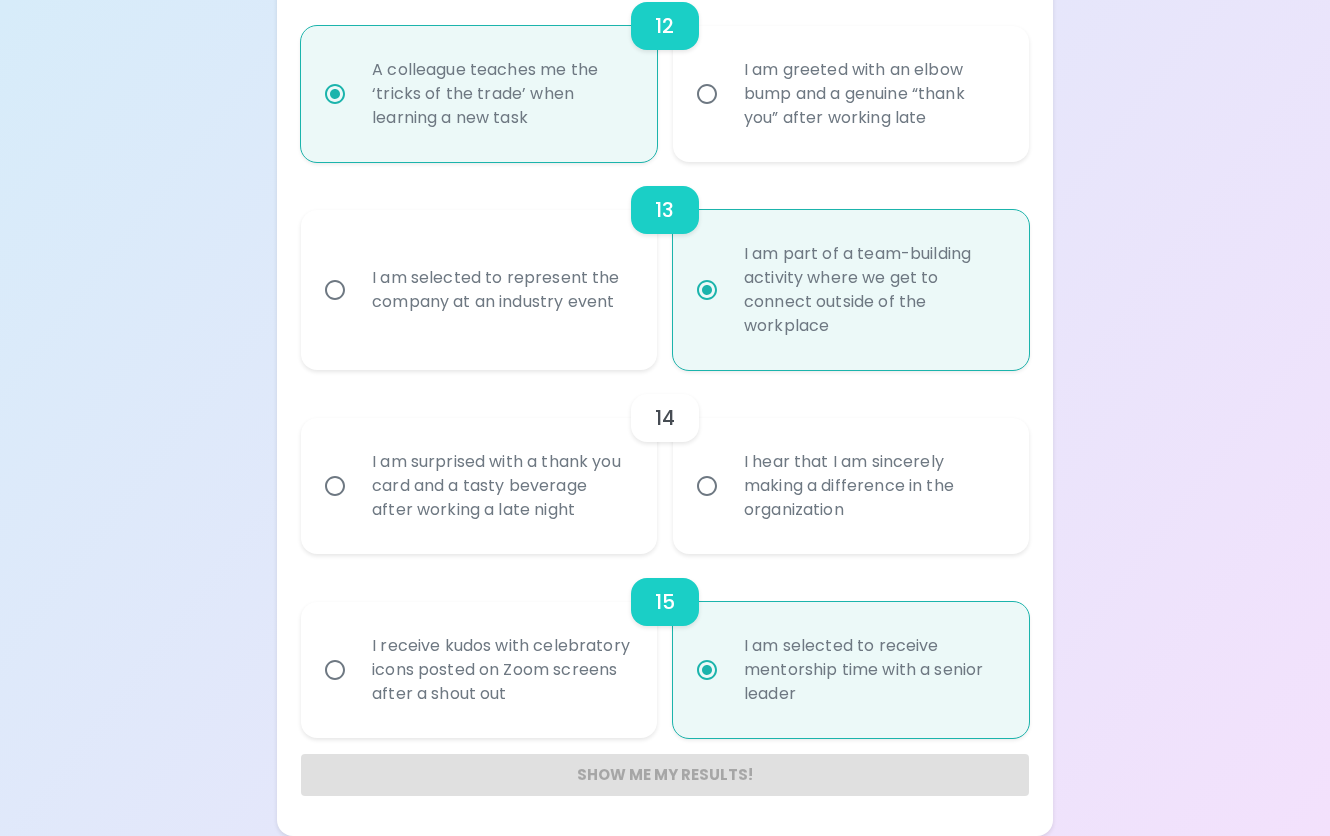 radio on "true" 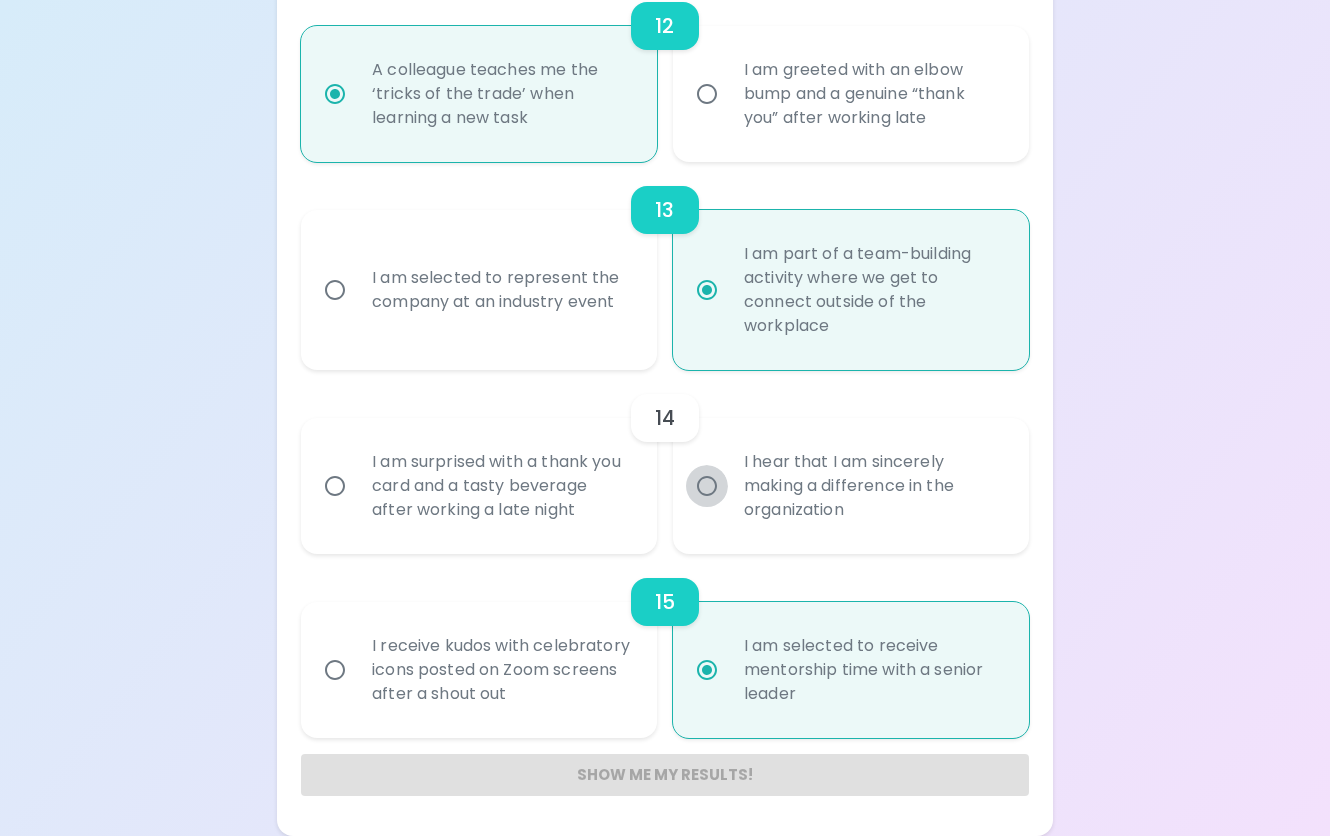 click on "I hear that I am sincerely making a difference in the organization" at bounding box center [707, 486] 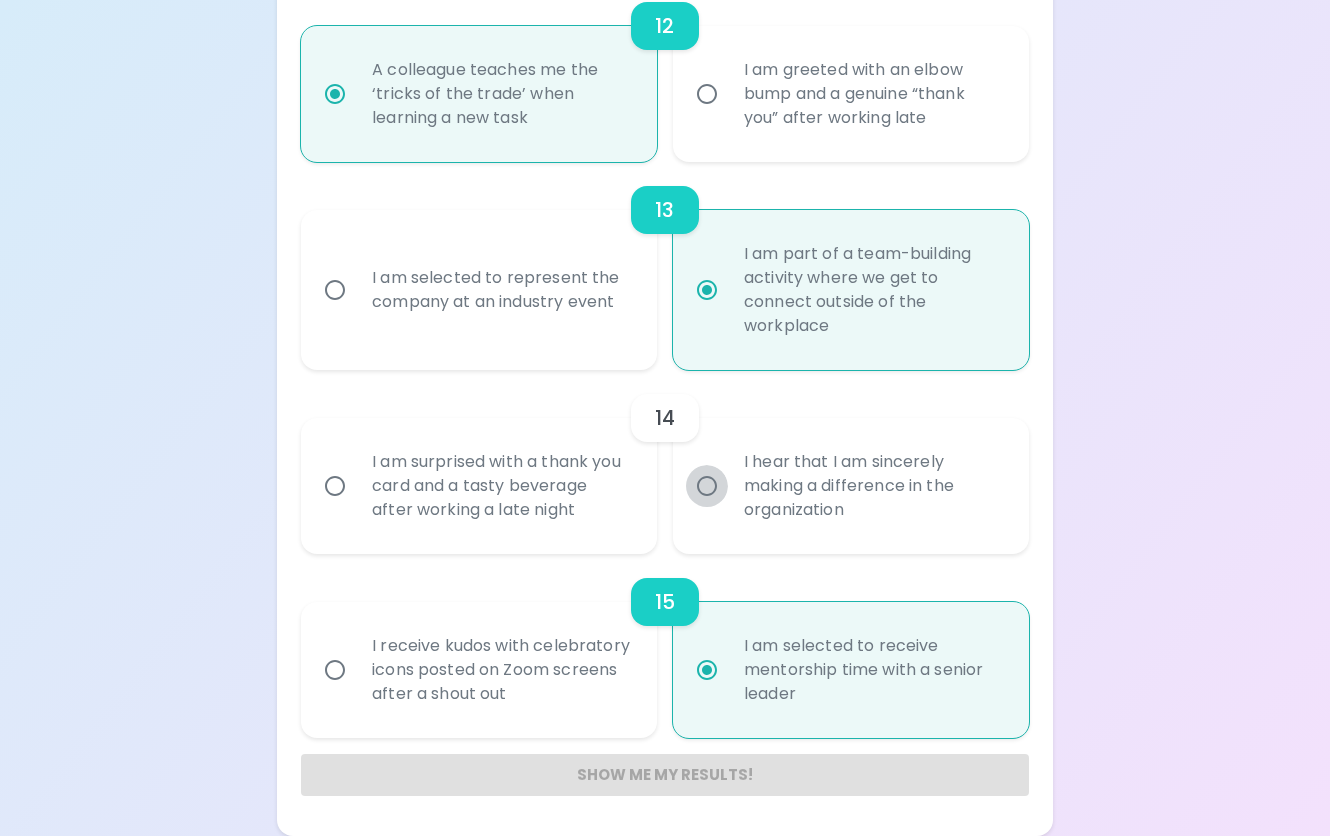 radio on "false" 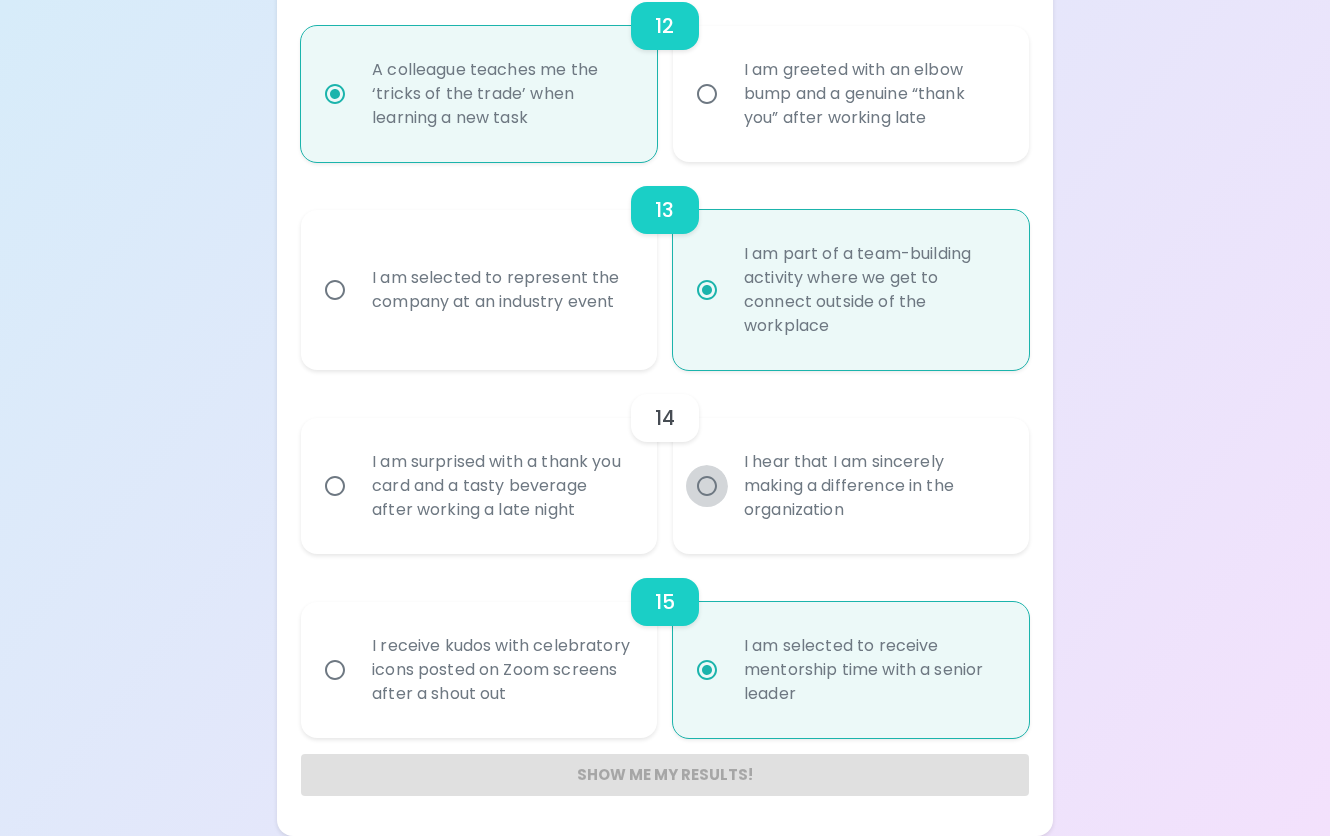 scroll, scrollTop: 2549, scrollLeft: 0, axis: vertical 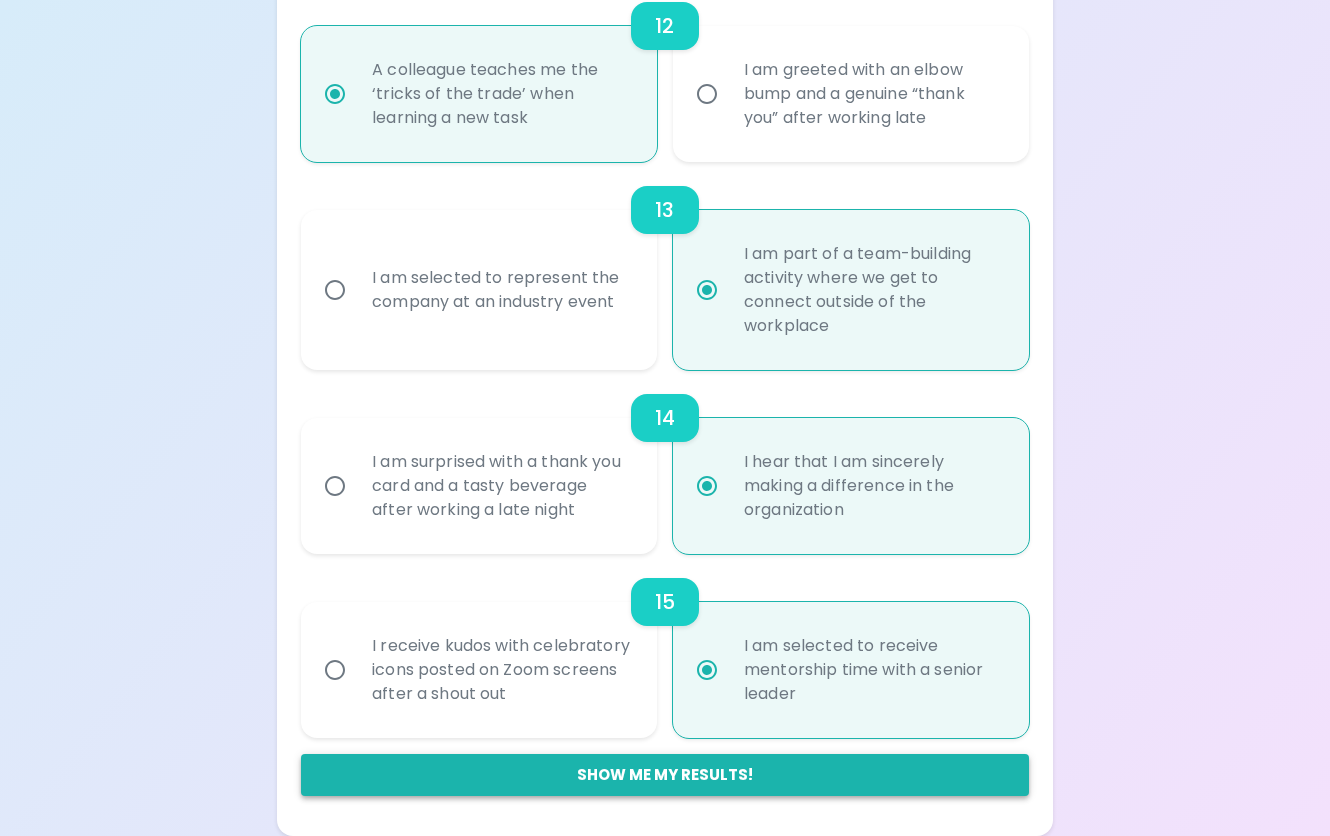 radio on "true" 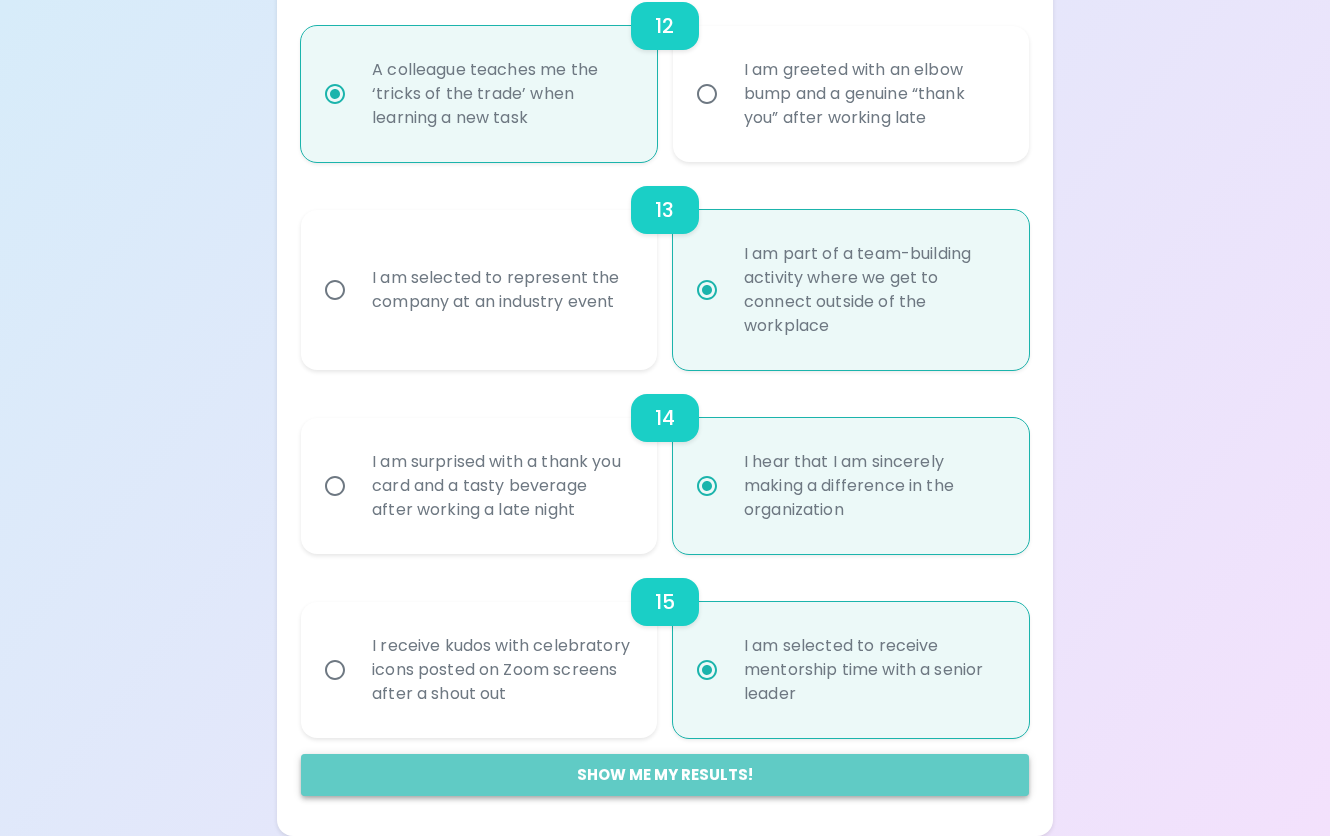 click on "Show me my results!" at bounding box center (665, 775) 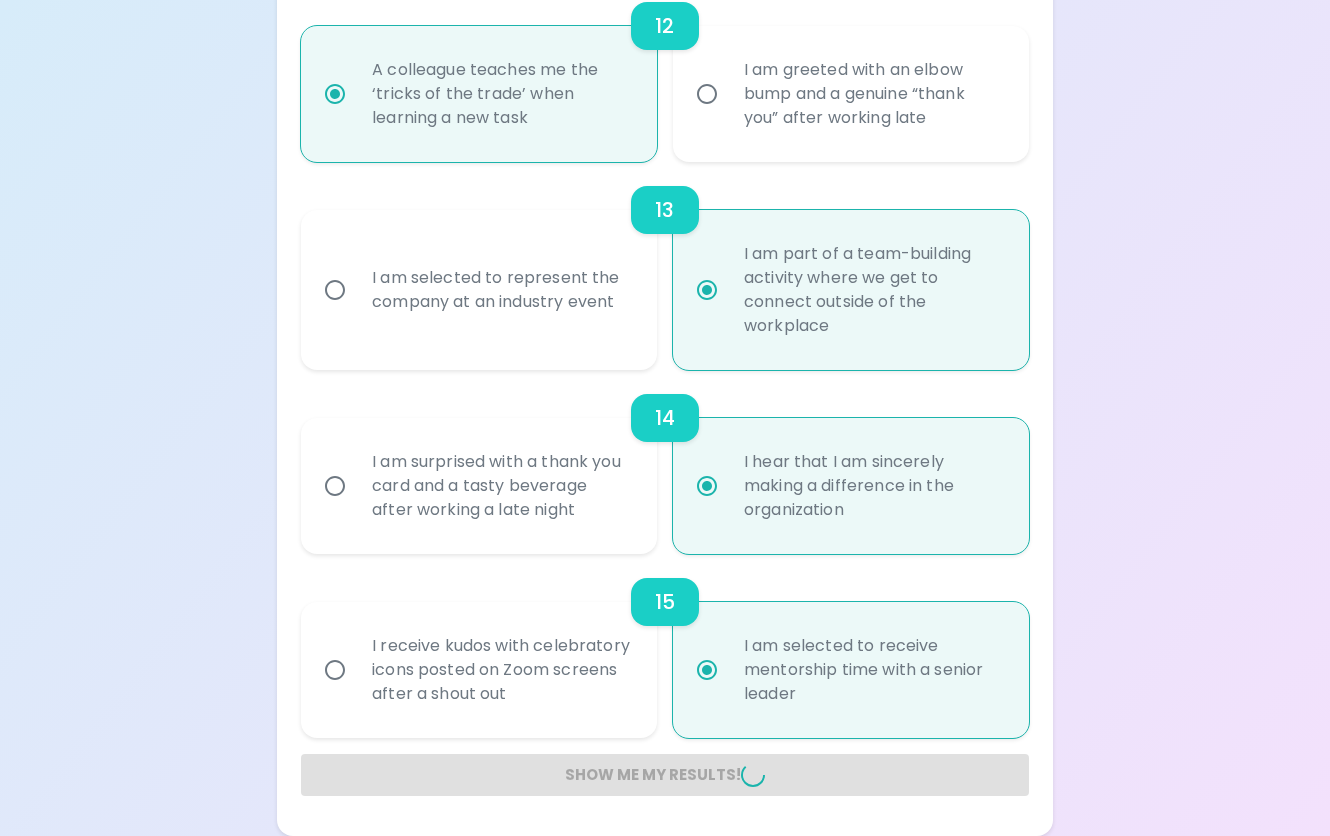 radio on "false" 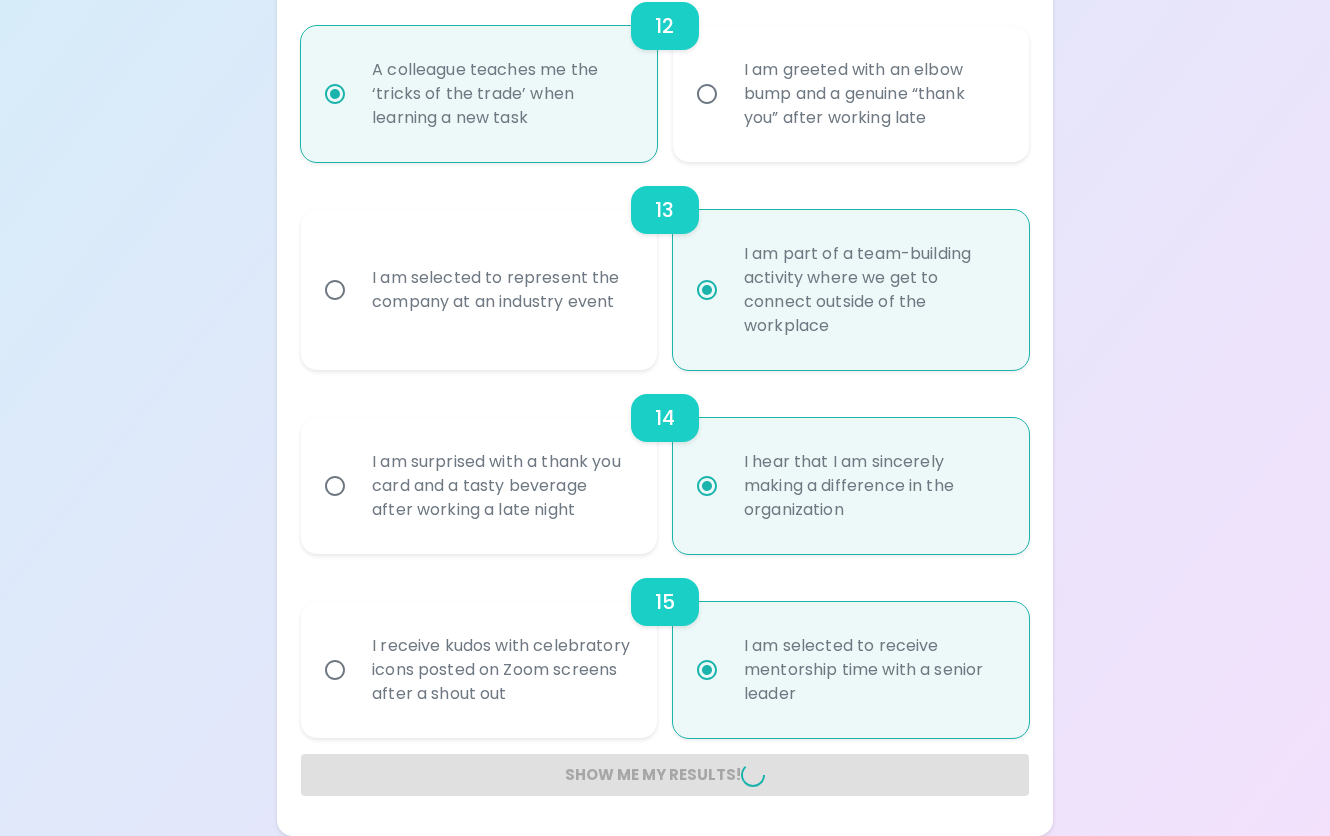 radio on "false" 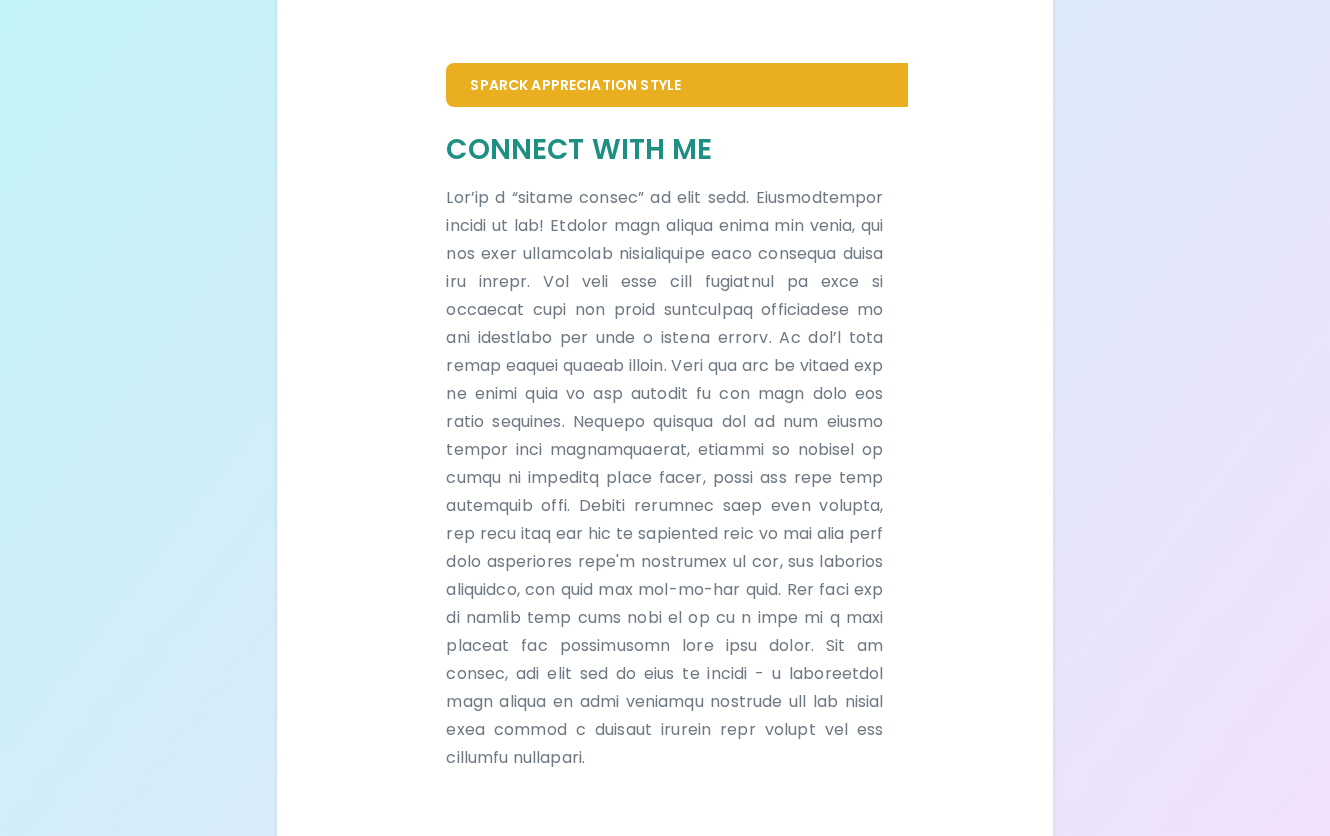 scroll, scrollTop: 424, scrollLeft: 0, axis: vertical 